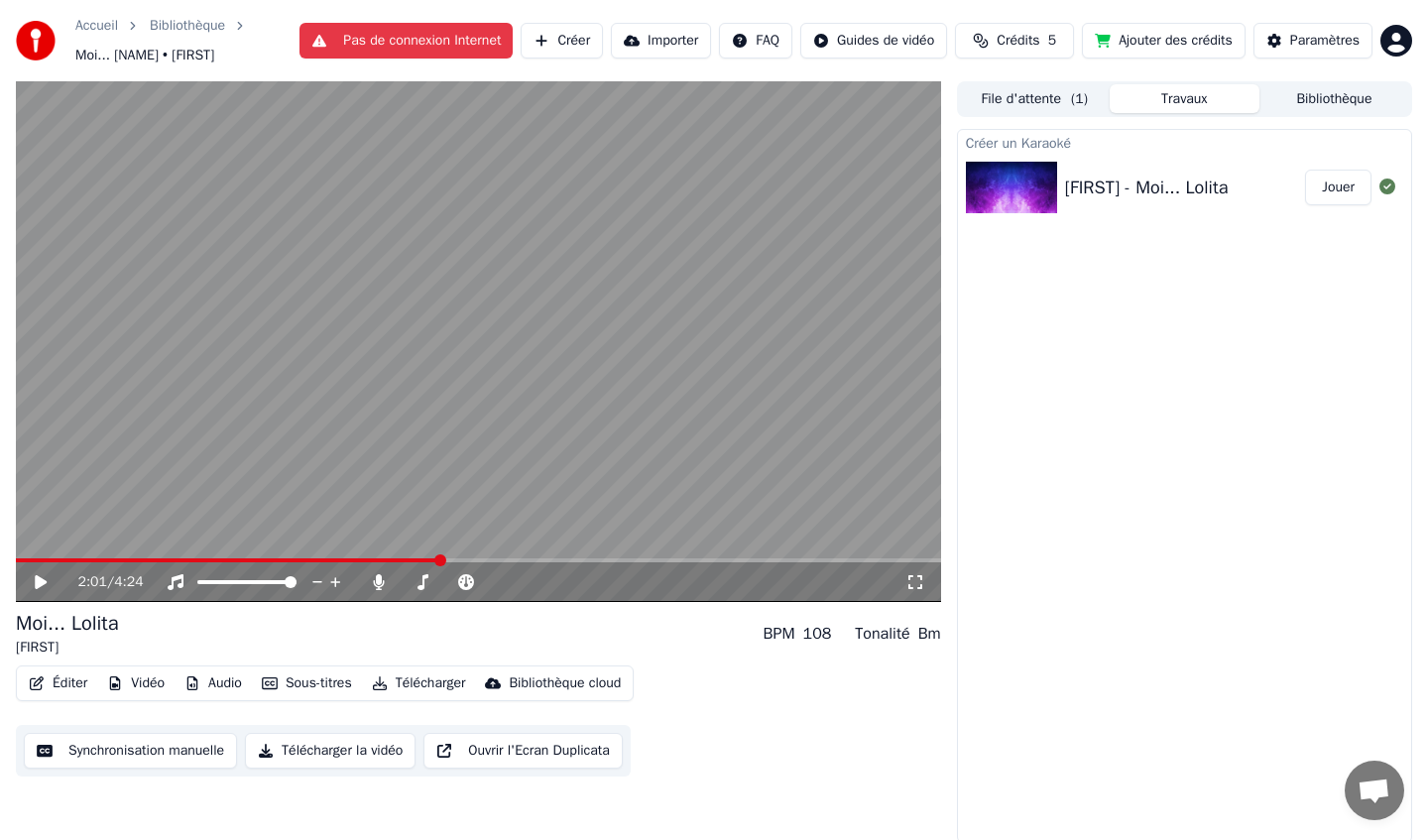 scroll, scrollTop: 0, scrollLeft: 0, axis: both 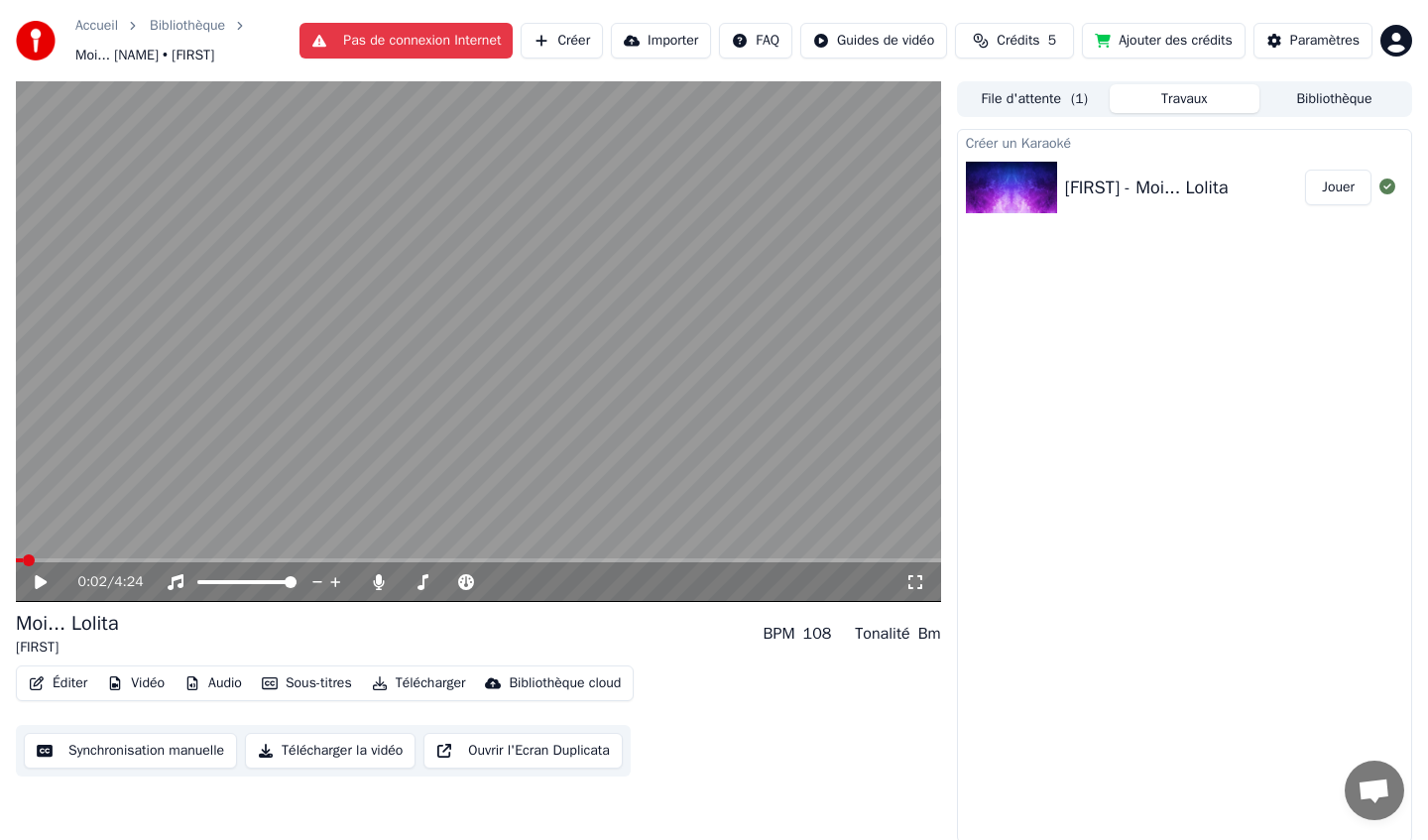 click at bounding box center [19, 560] 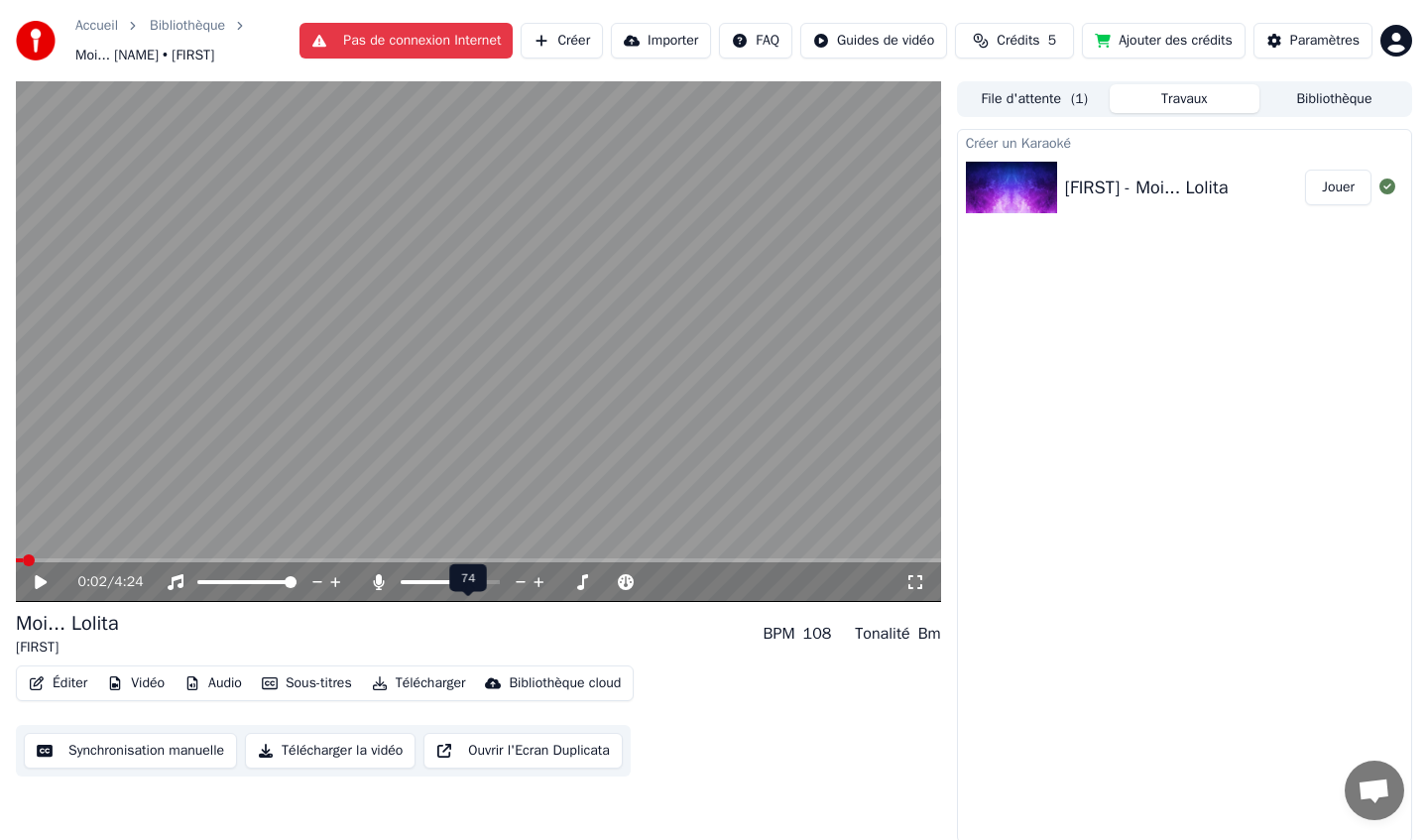 click at bounding box center (471, 582) 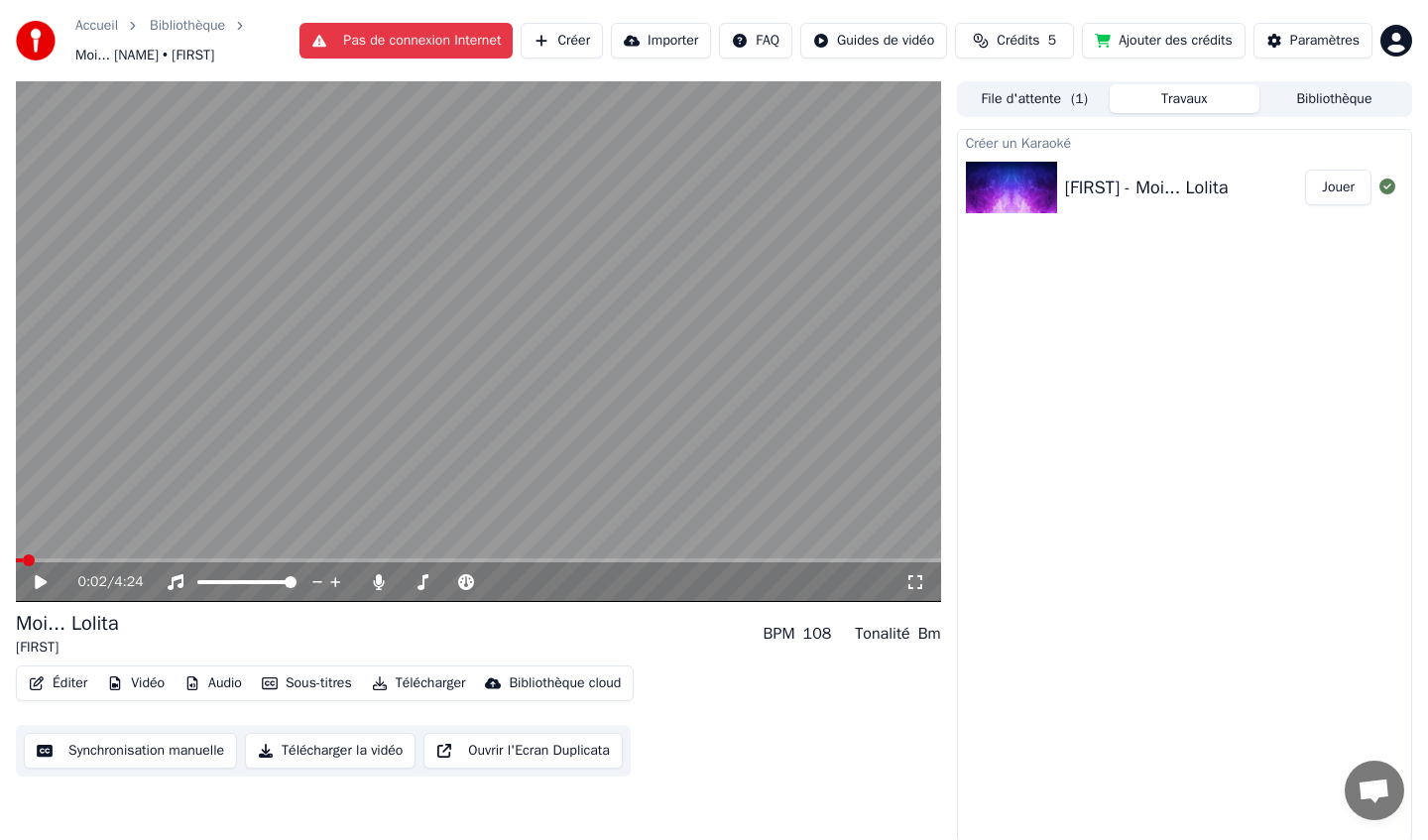 click 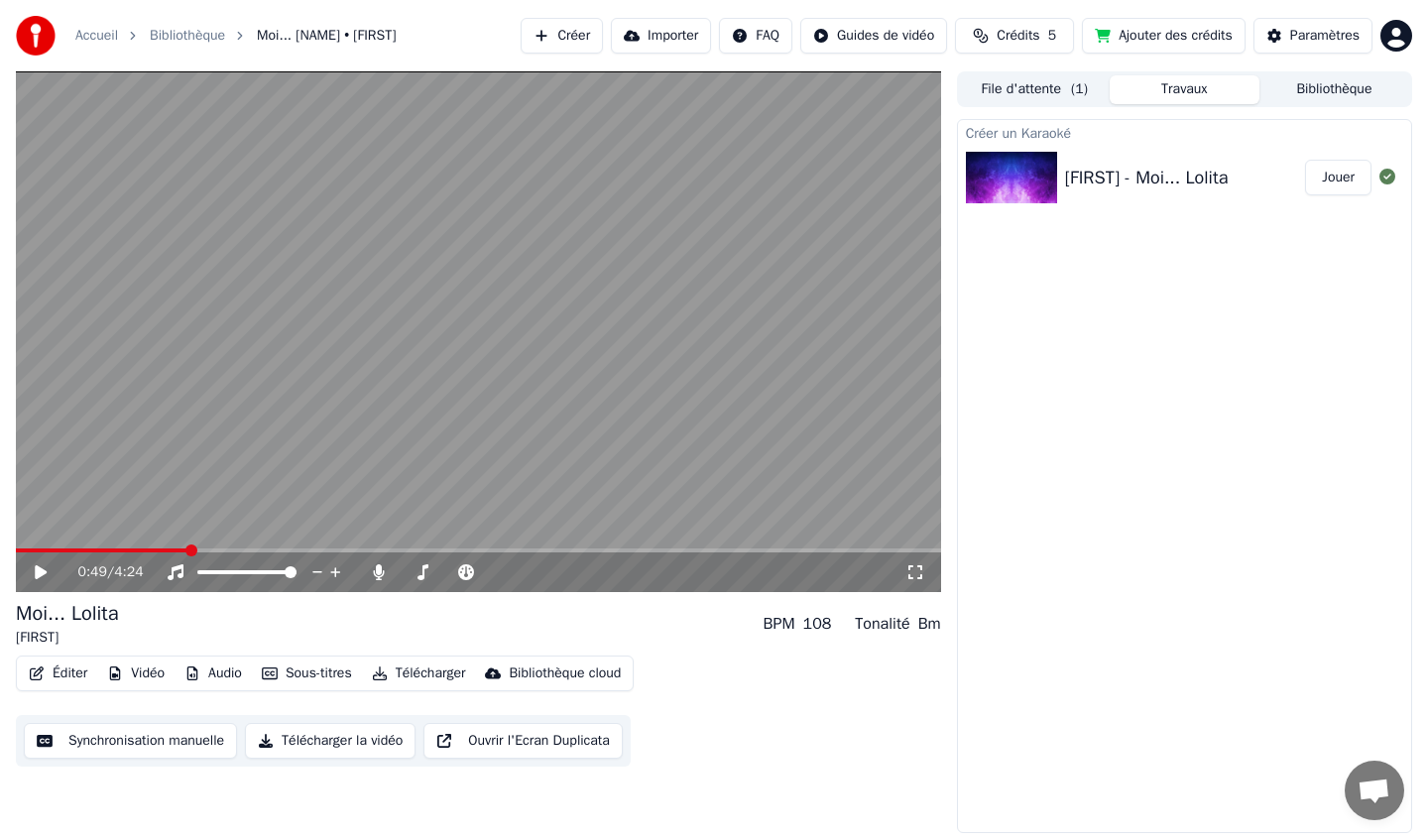 click at bounding box center (101, 550) 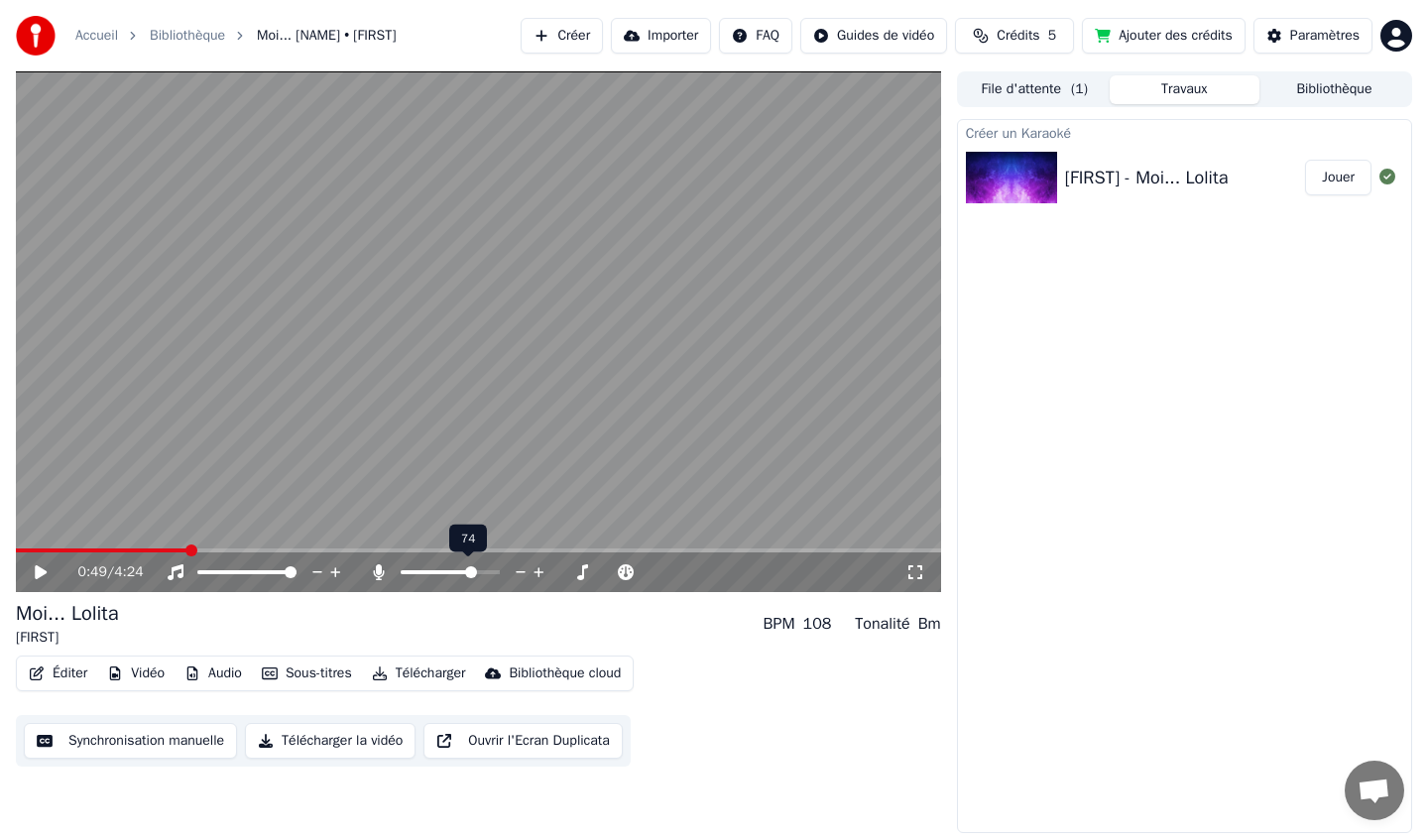 click at bounding box center (468, 572) 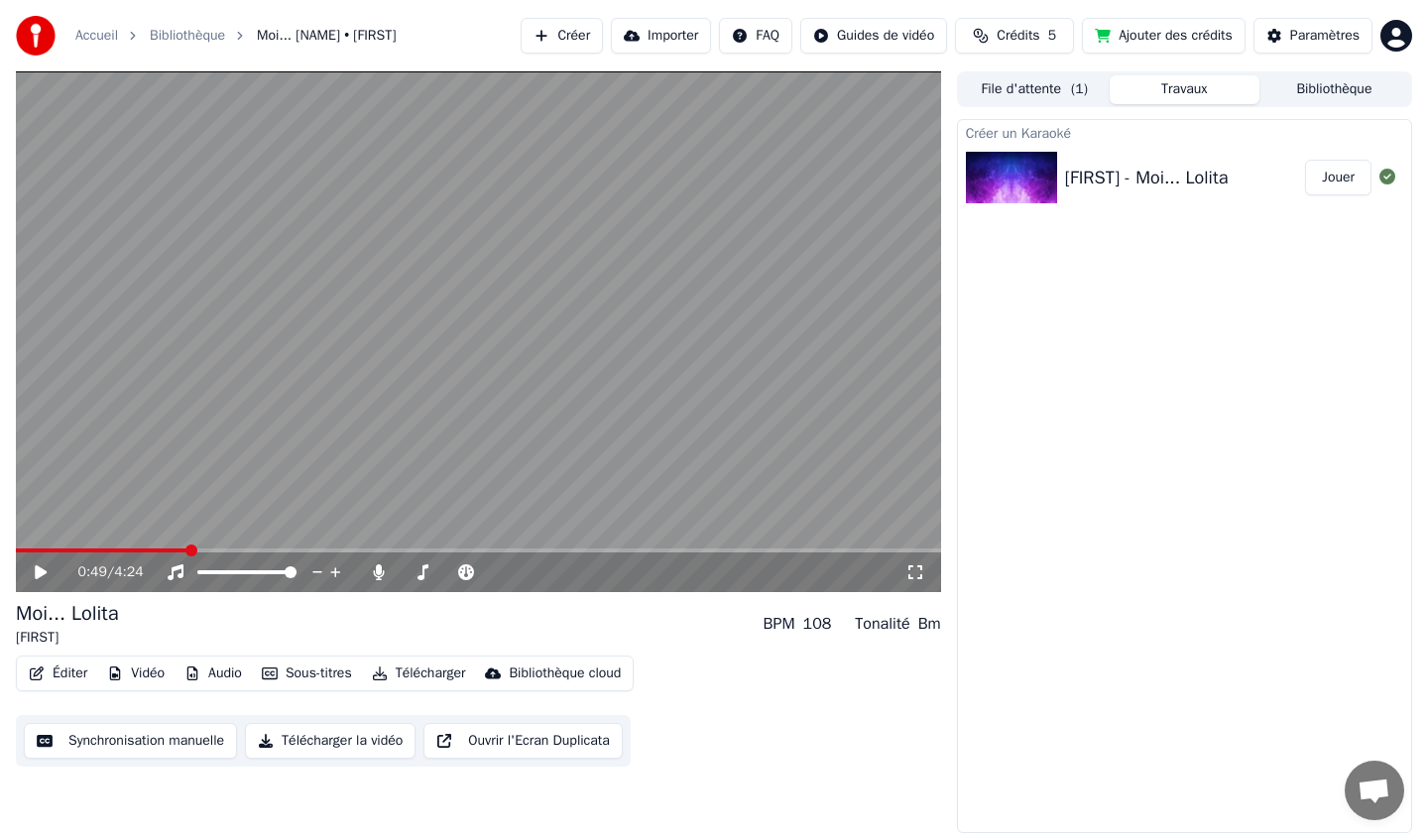 click 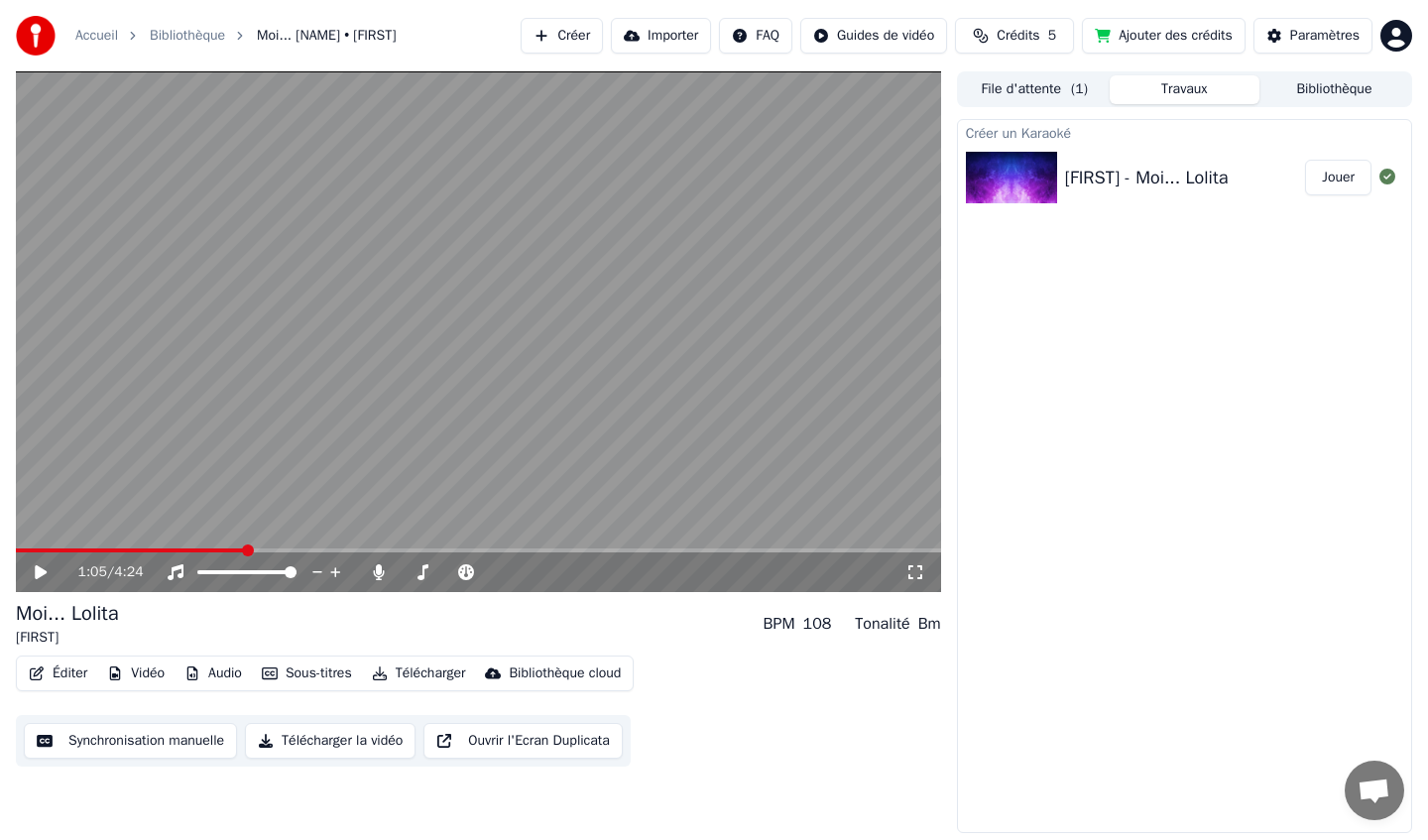 click on "Synchronisation manuelle" at bounding box center [130, 741] 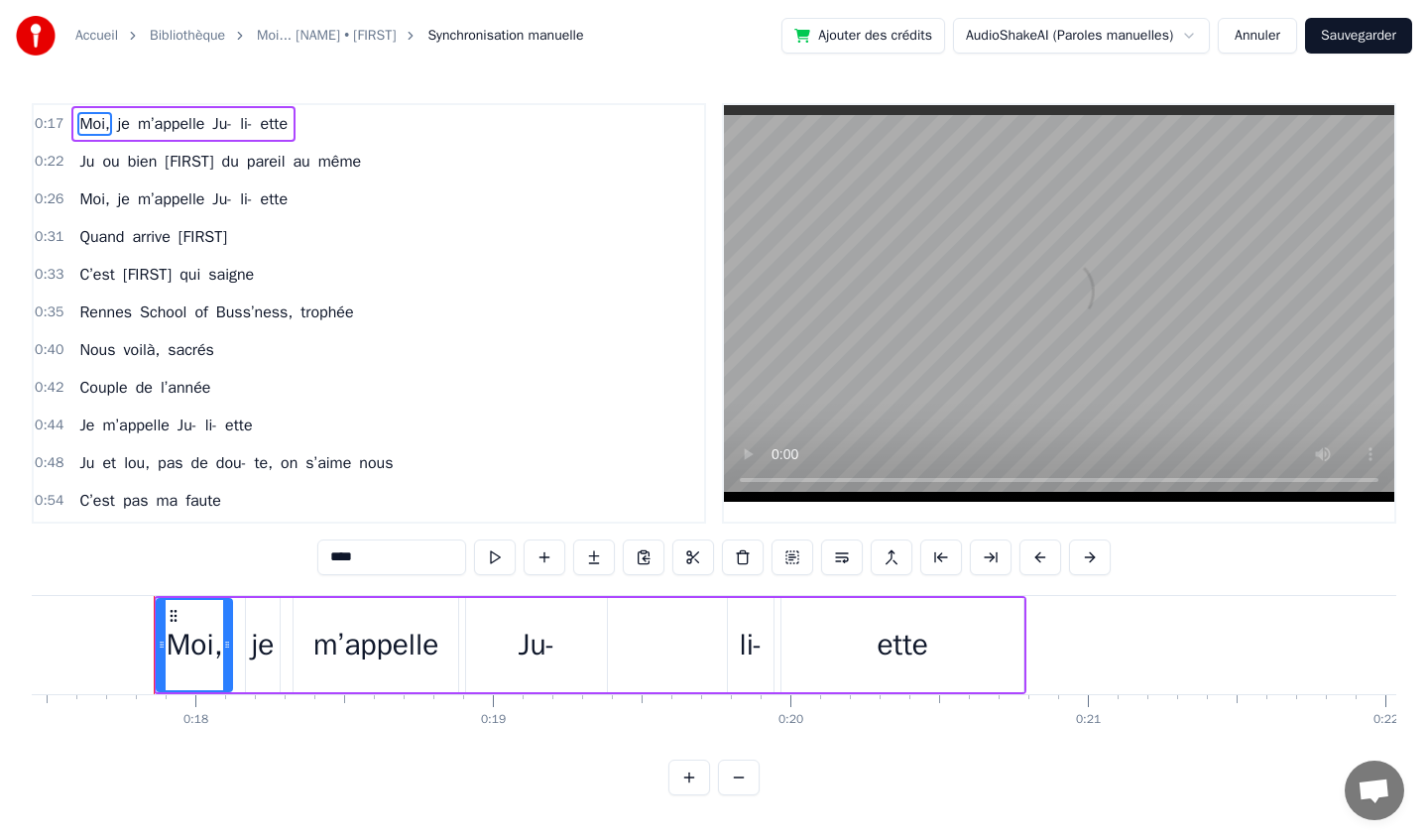 scroll, scrollTop: 0, scrollLeft: 5214, axis: horizontal 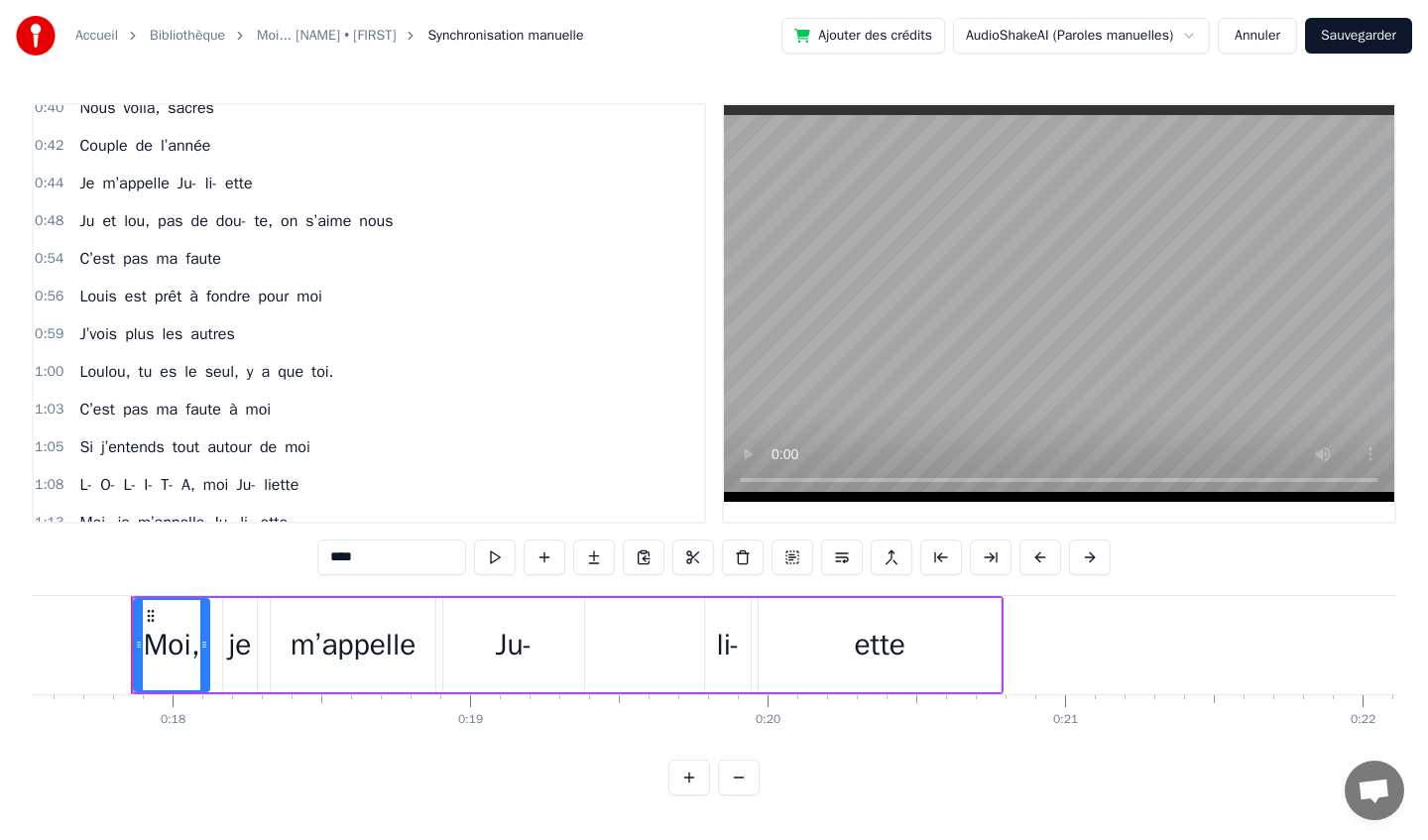 click on "faute" at bounding box center (203, 410) 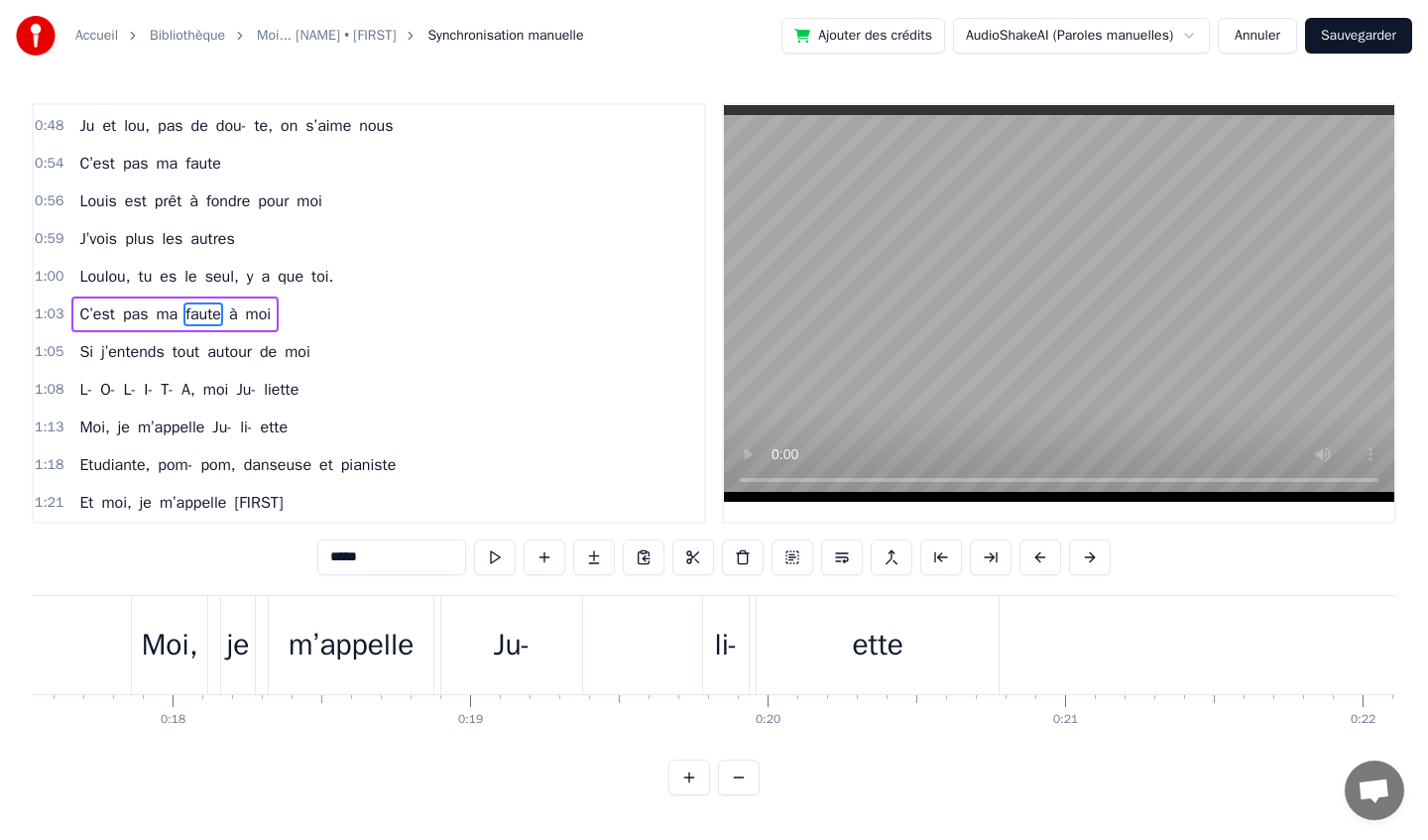scroll, scrollTop: 338, scrollLeft: 0, axis: vertical 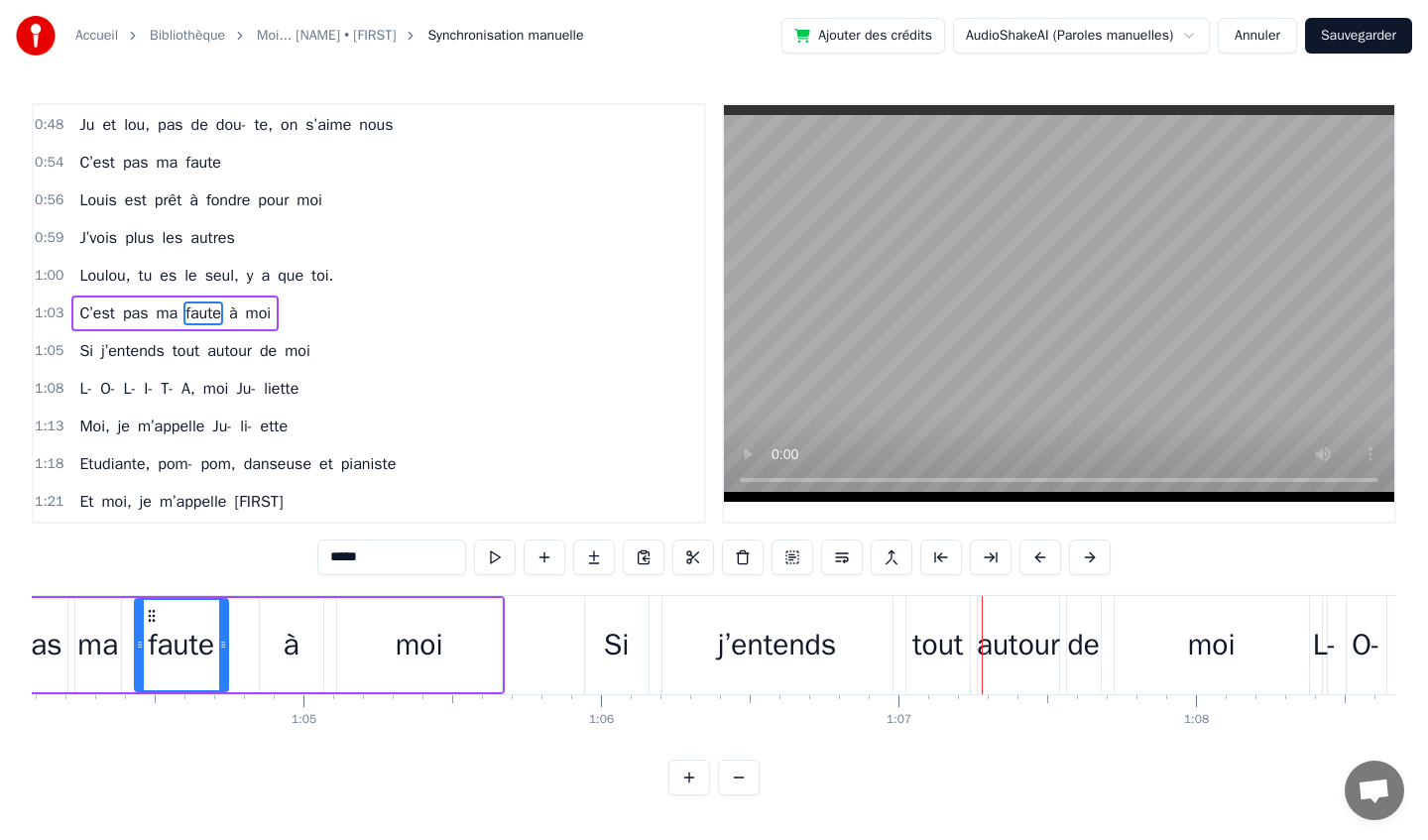 click on "[FIRST] et [FIRST], pas de dou- te, on s’aime nous" at bounding box center (236, 125) 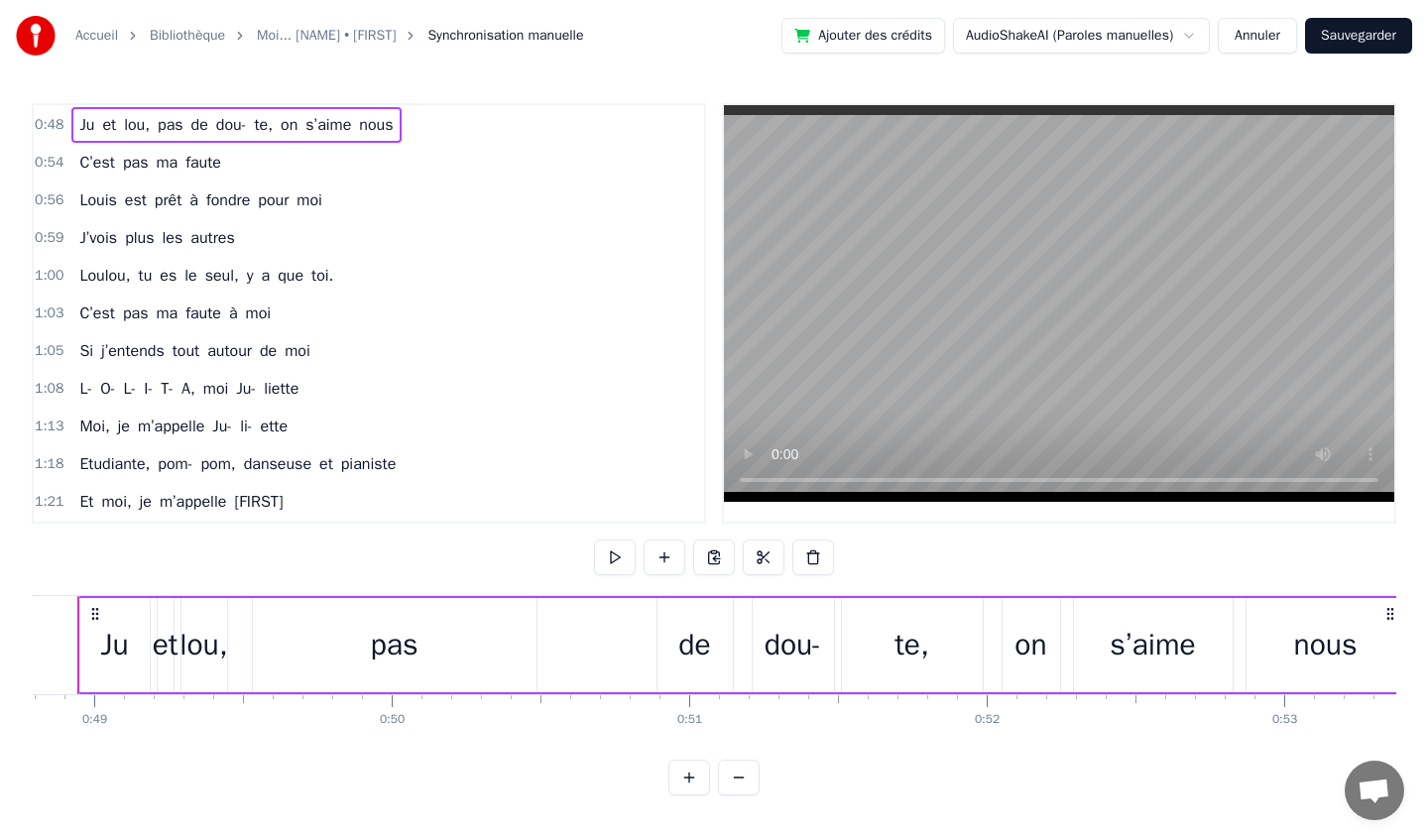scroll, scrollTop: 0, scrollLeft: 14460, axis: horizontal 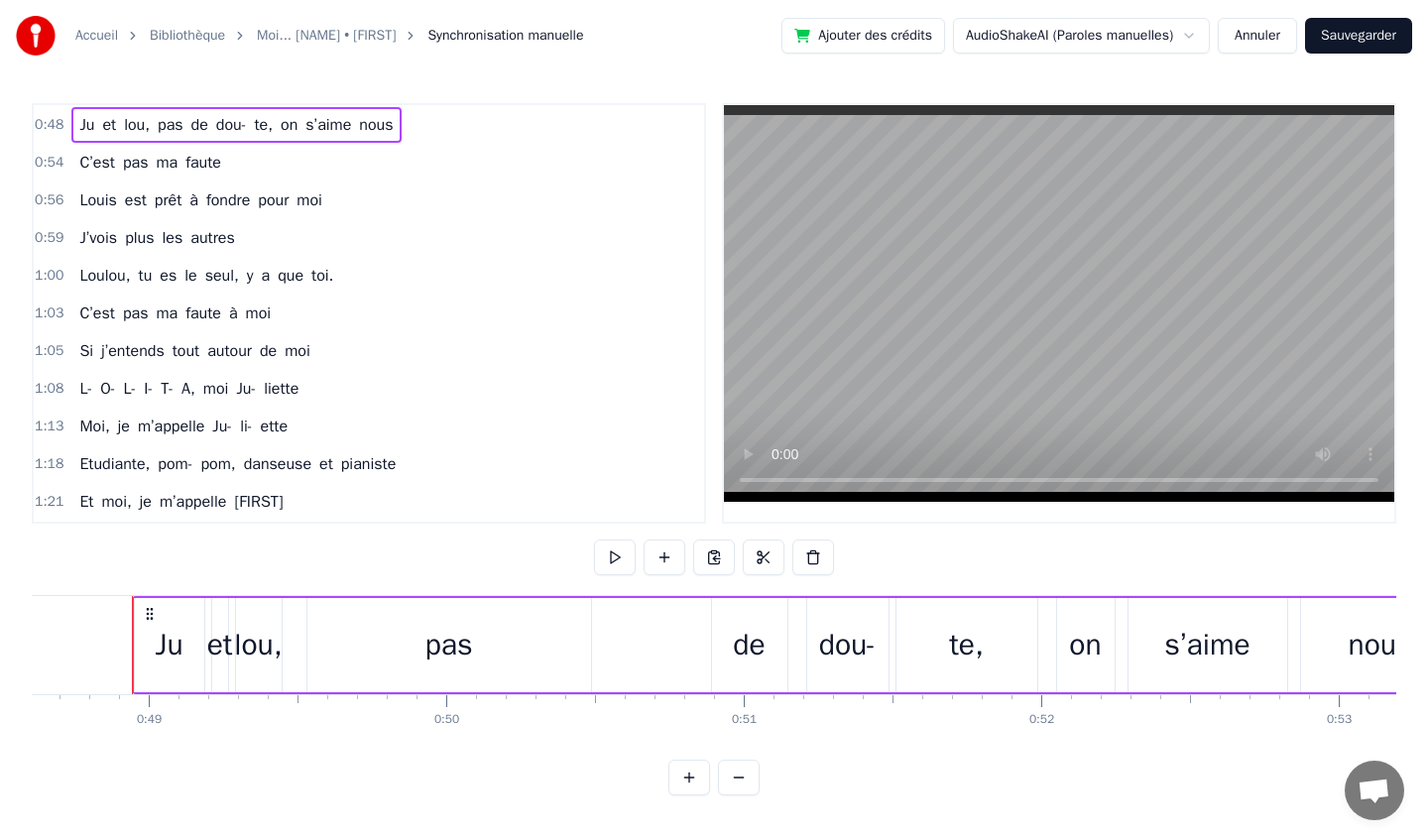 click on "autres" at bounding box center [212, 238] 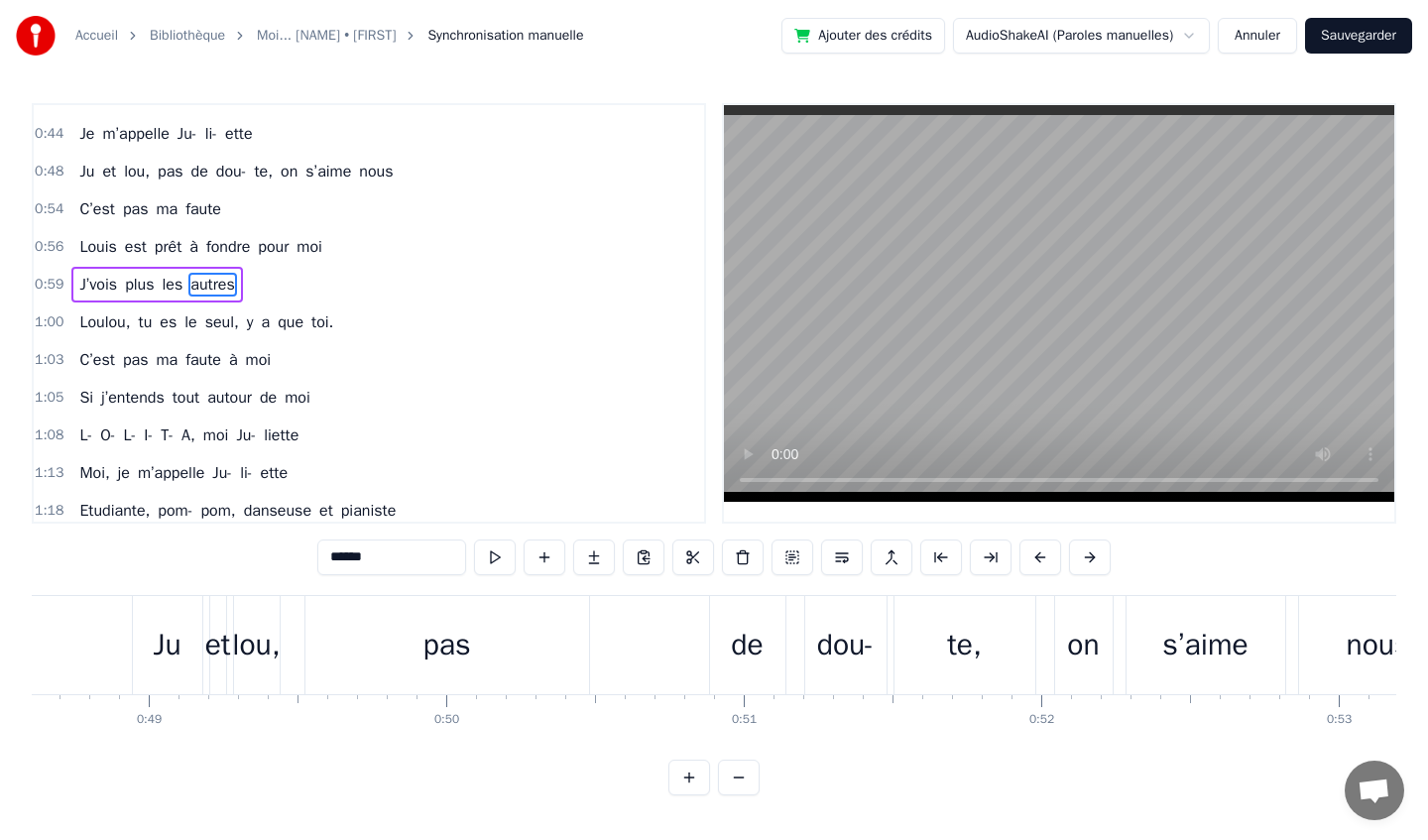 scroll, scrollTop: 263, scrollLeft: 0, axis: vertical 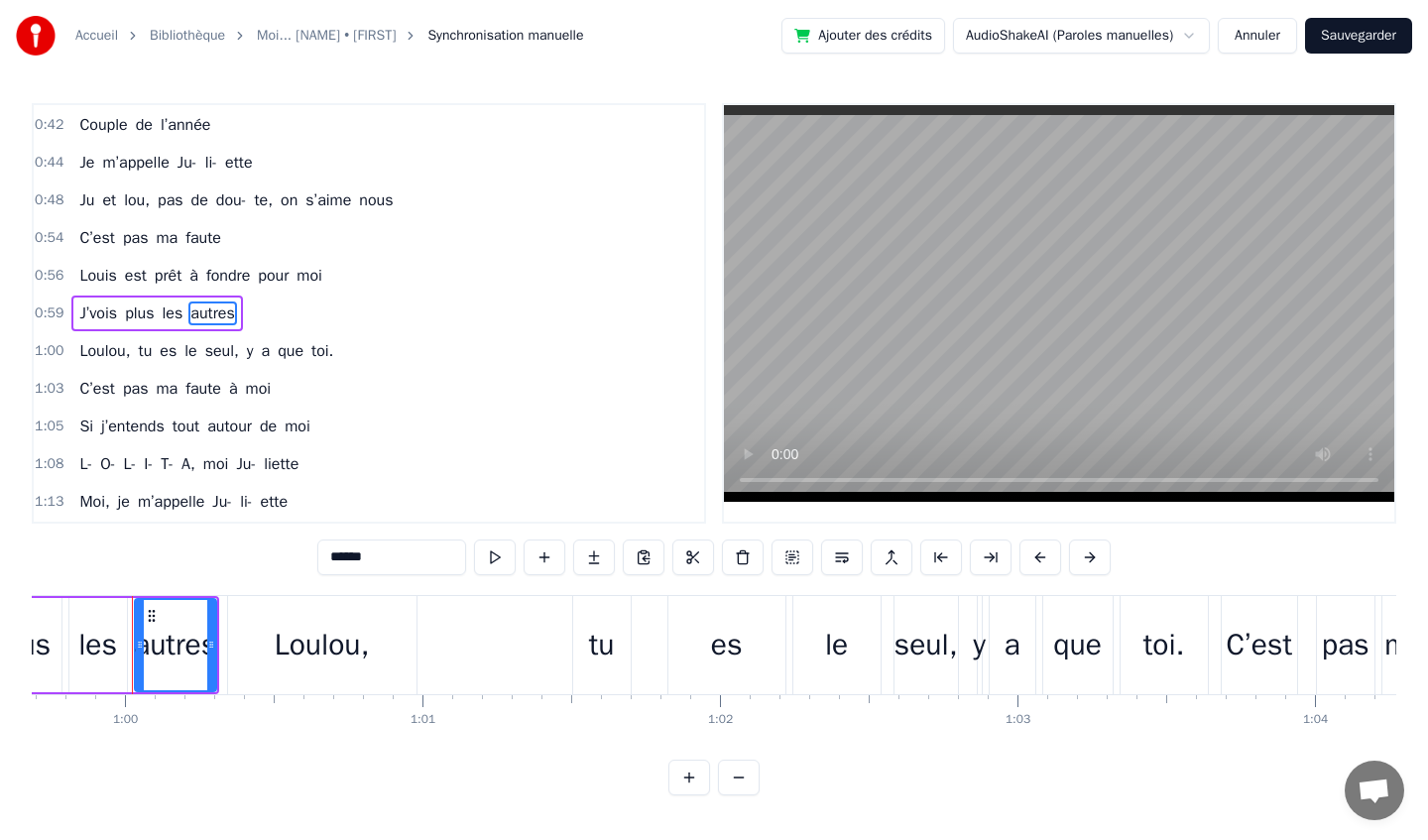 click on "pas" at bounding box center (136, 238) 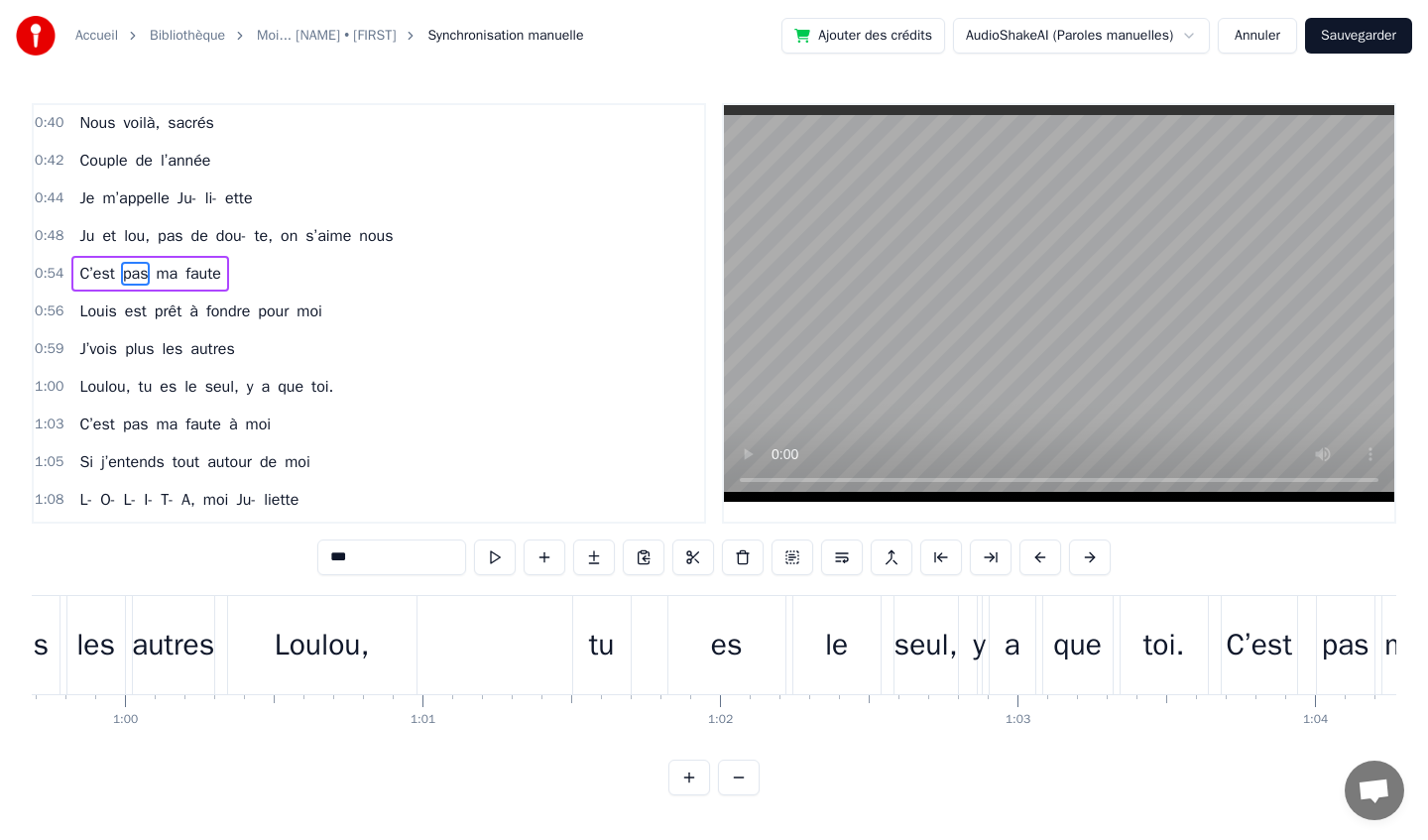 scroll, scrollTop: 187, scrollLeft: 0, axis: vertical 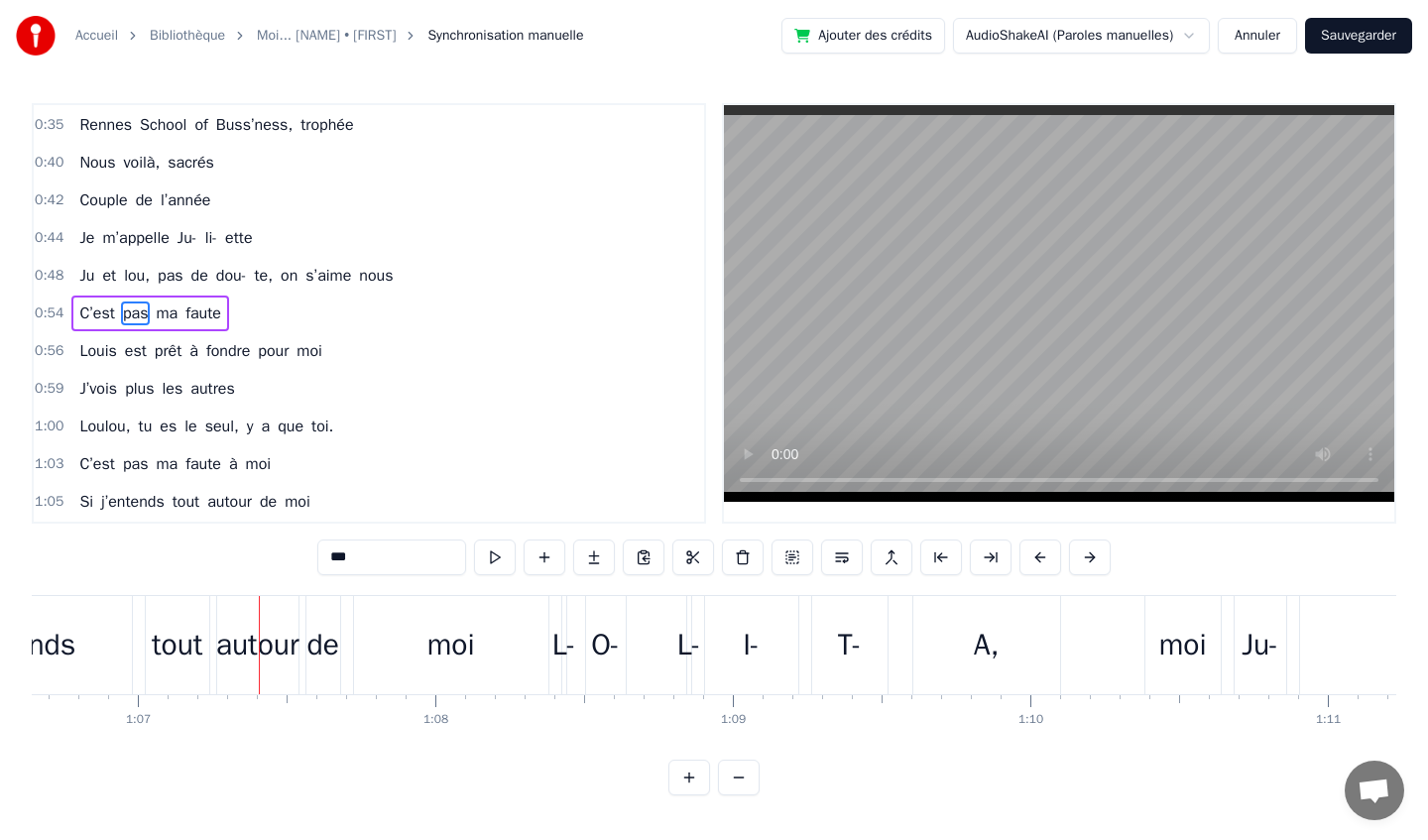 click on "tu" at bounding box center (146, 426) 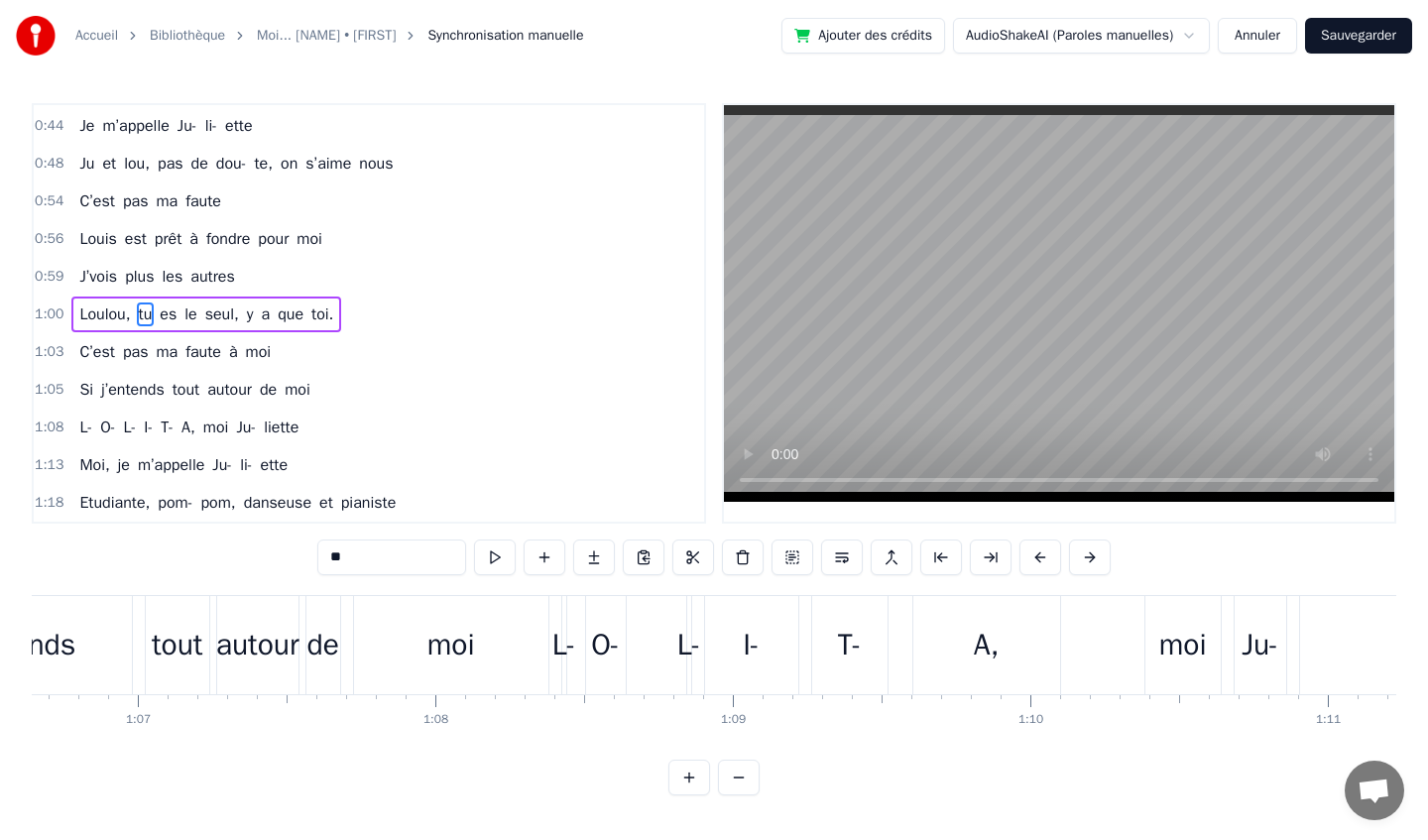 scroll, scrollTop: 300, scrollLeft: 0, axis: vertical 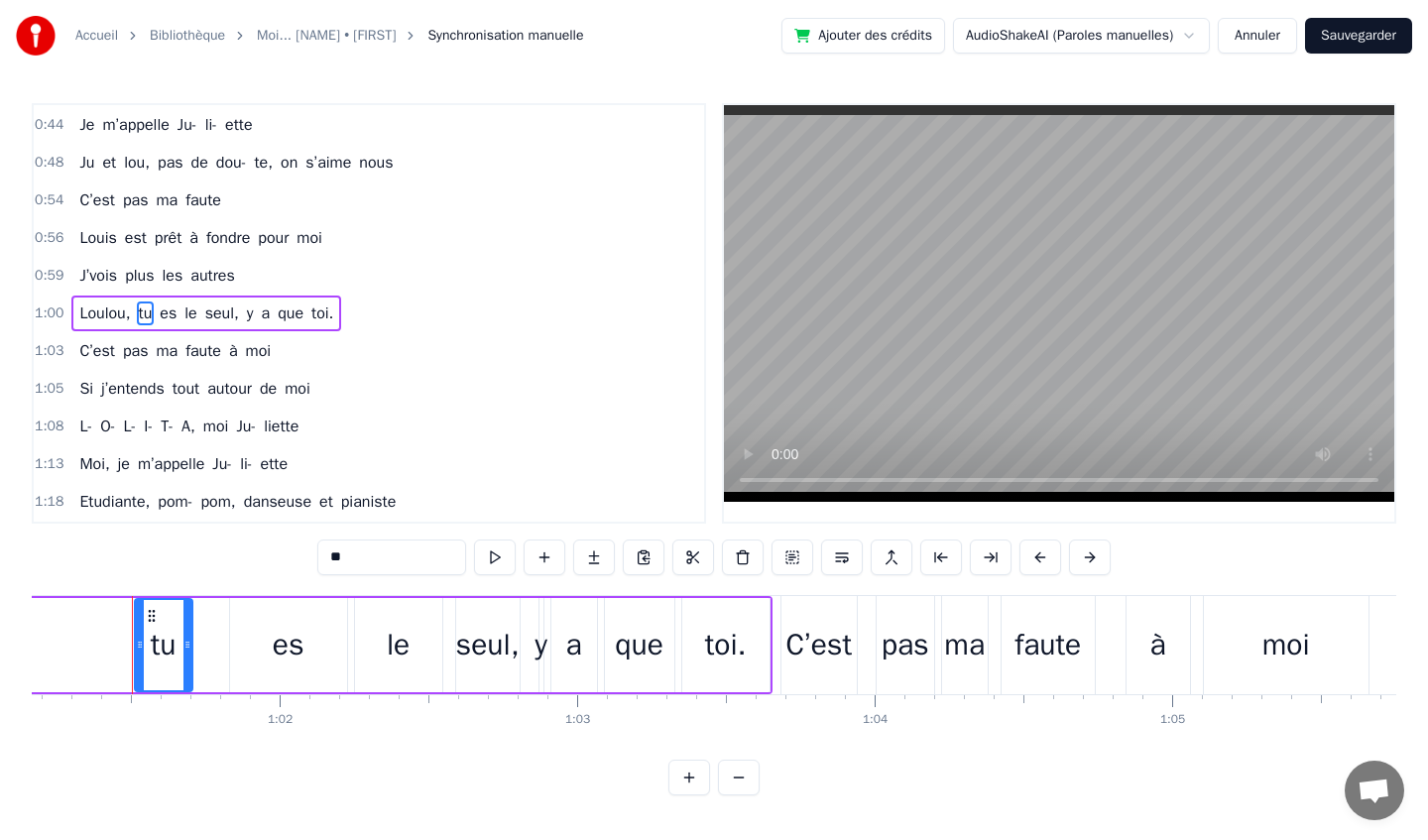 click on "tu" at bounding box center (164, 645) 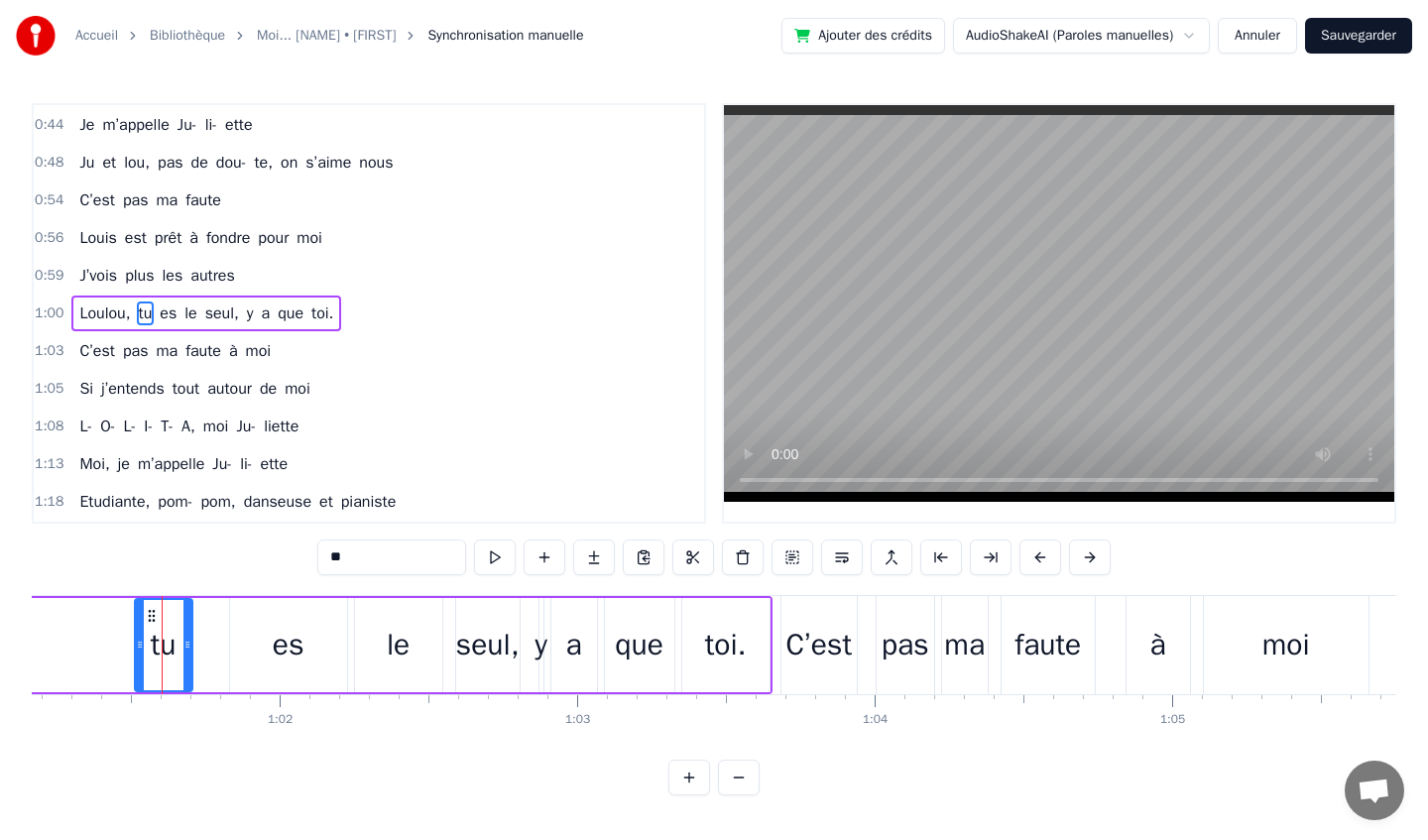 click on "Moi... [NAME] • [FIRST]" at bounding box center (326, 36) 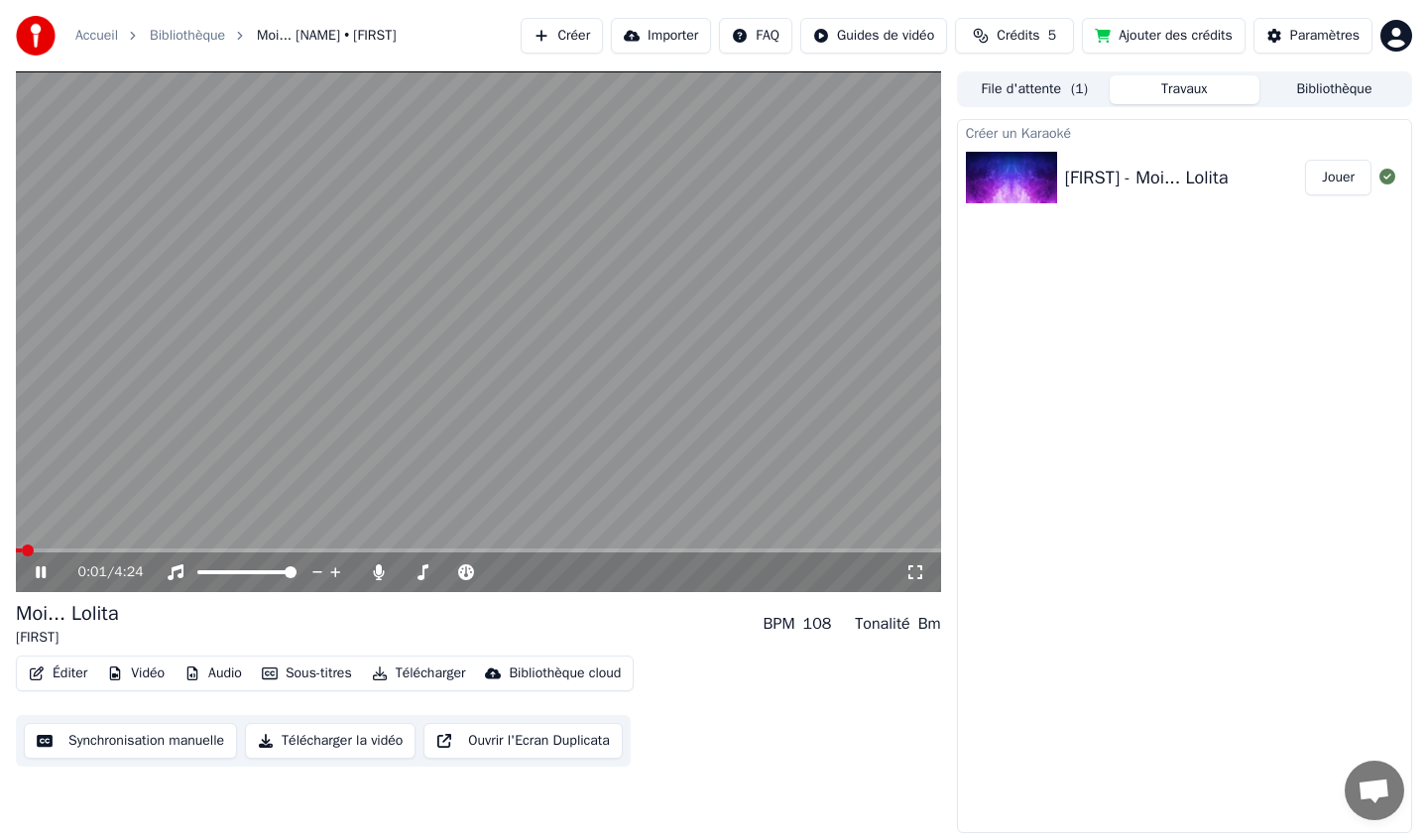 click 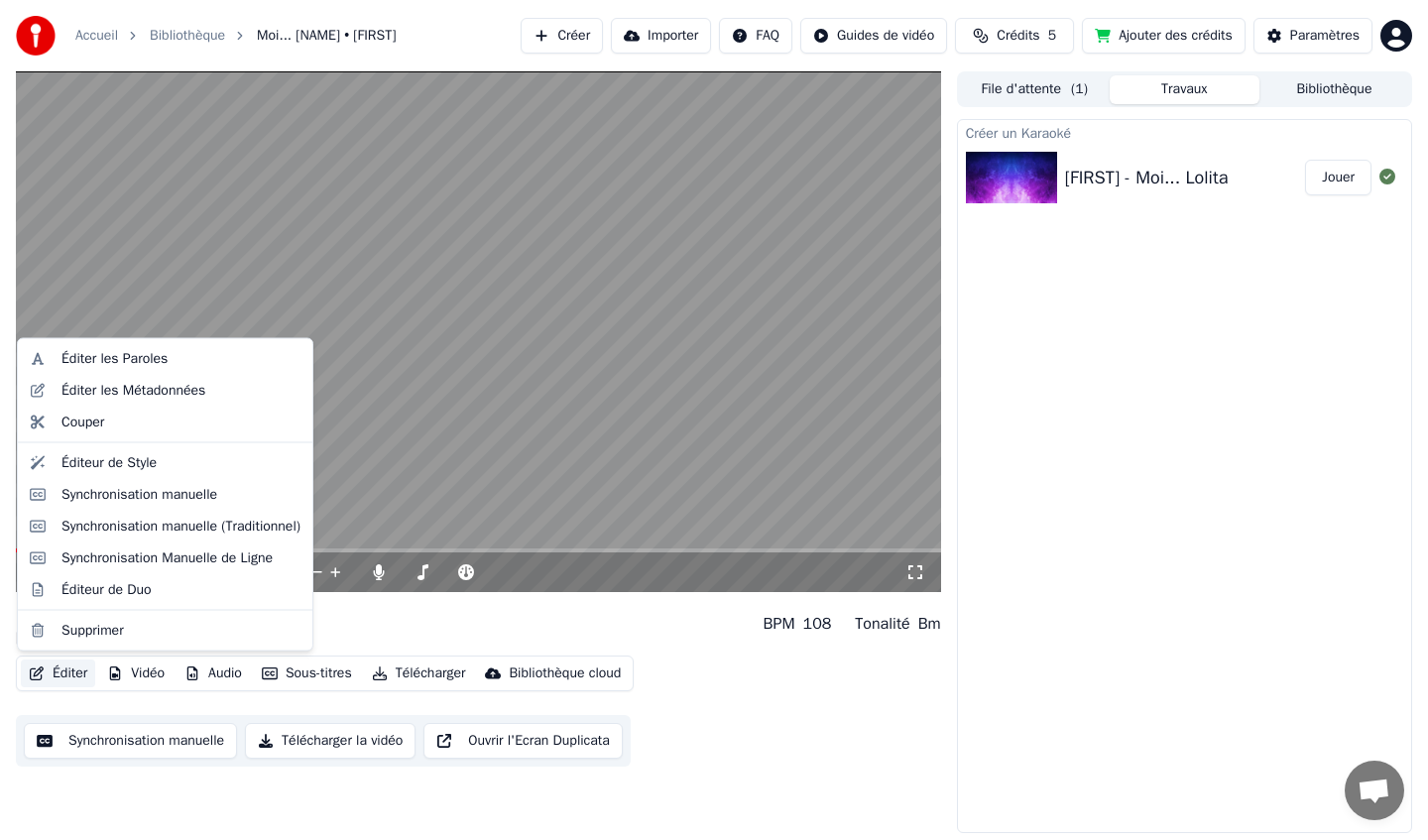 click on "Éditer" at bounding box center (58, 673) 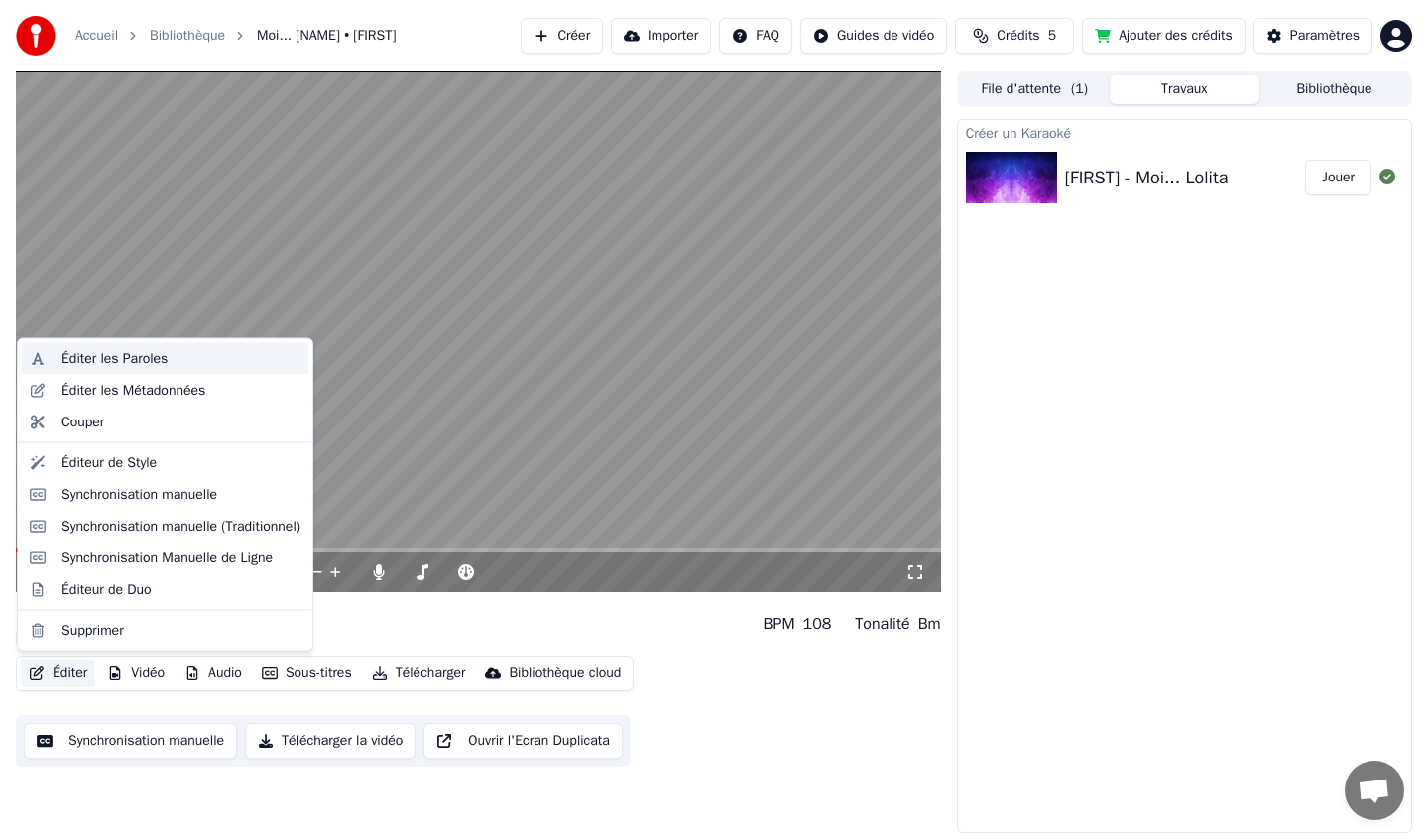 click on "Éditer les Paroles" at bounding box center (114, 359) 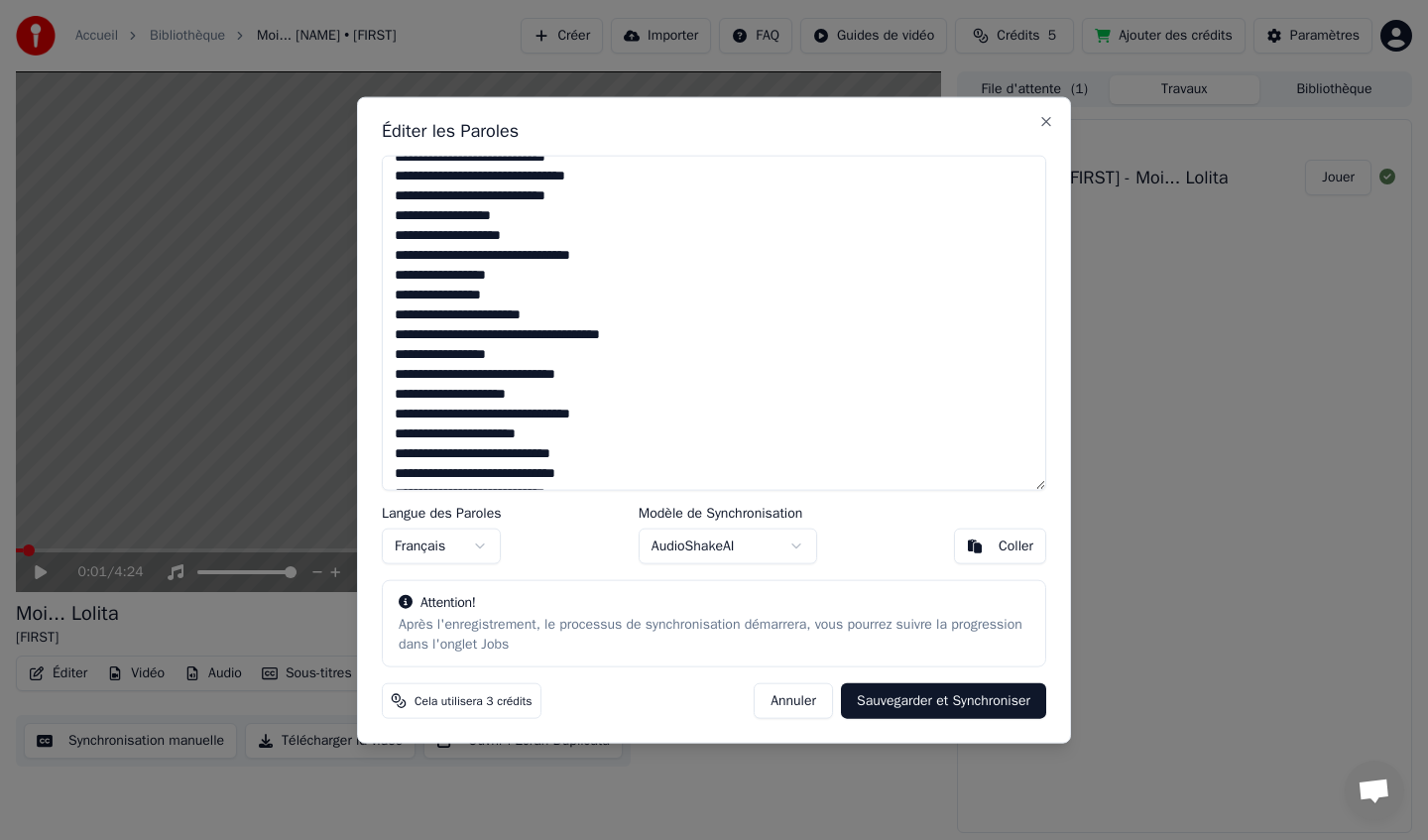 scroll, scrollTop: 23, scrollLeft: 0, axis: vertical 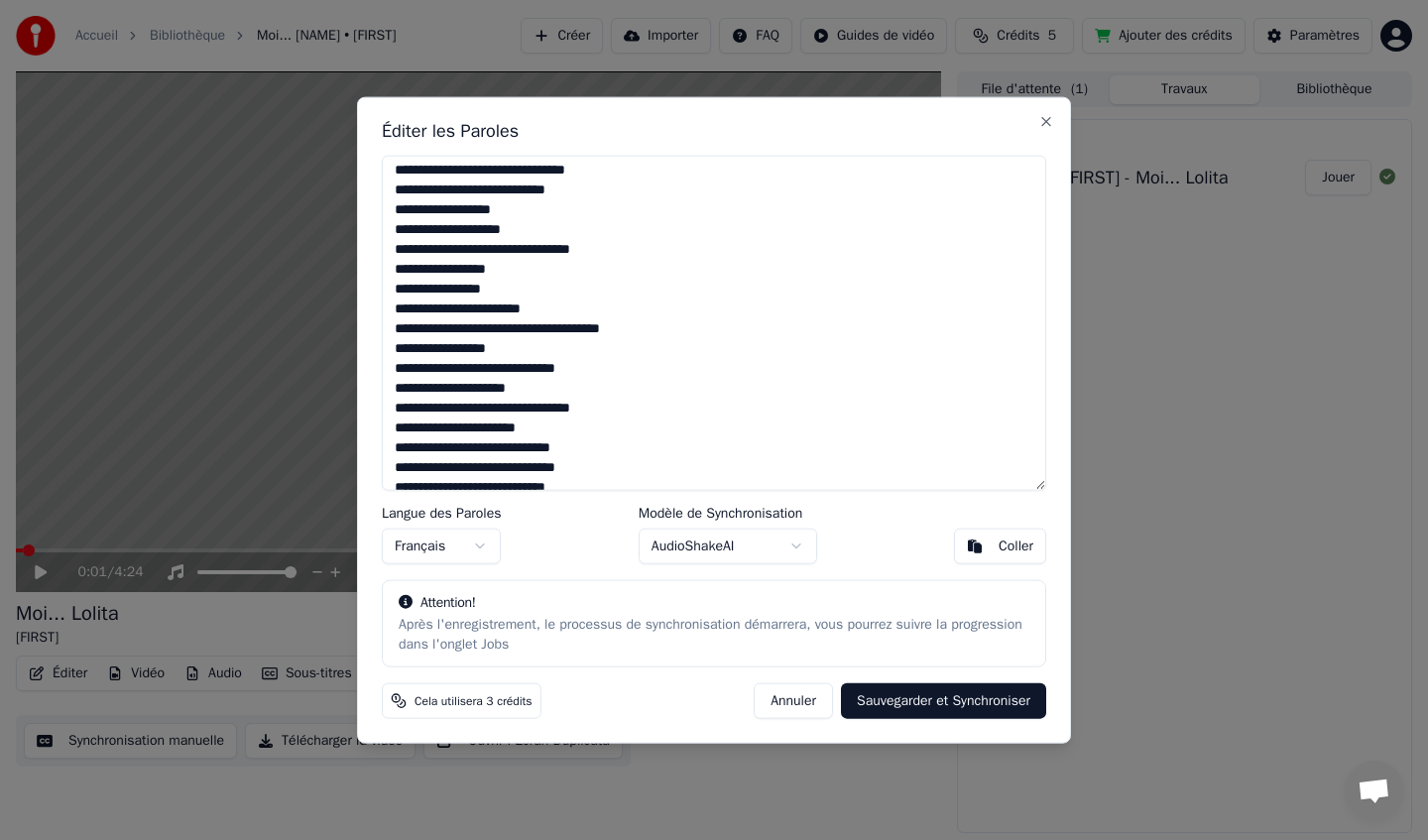 click at bounding box center [714, 322] 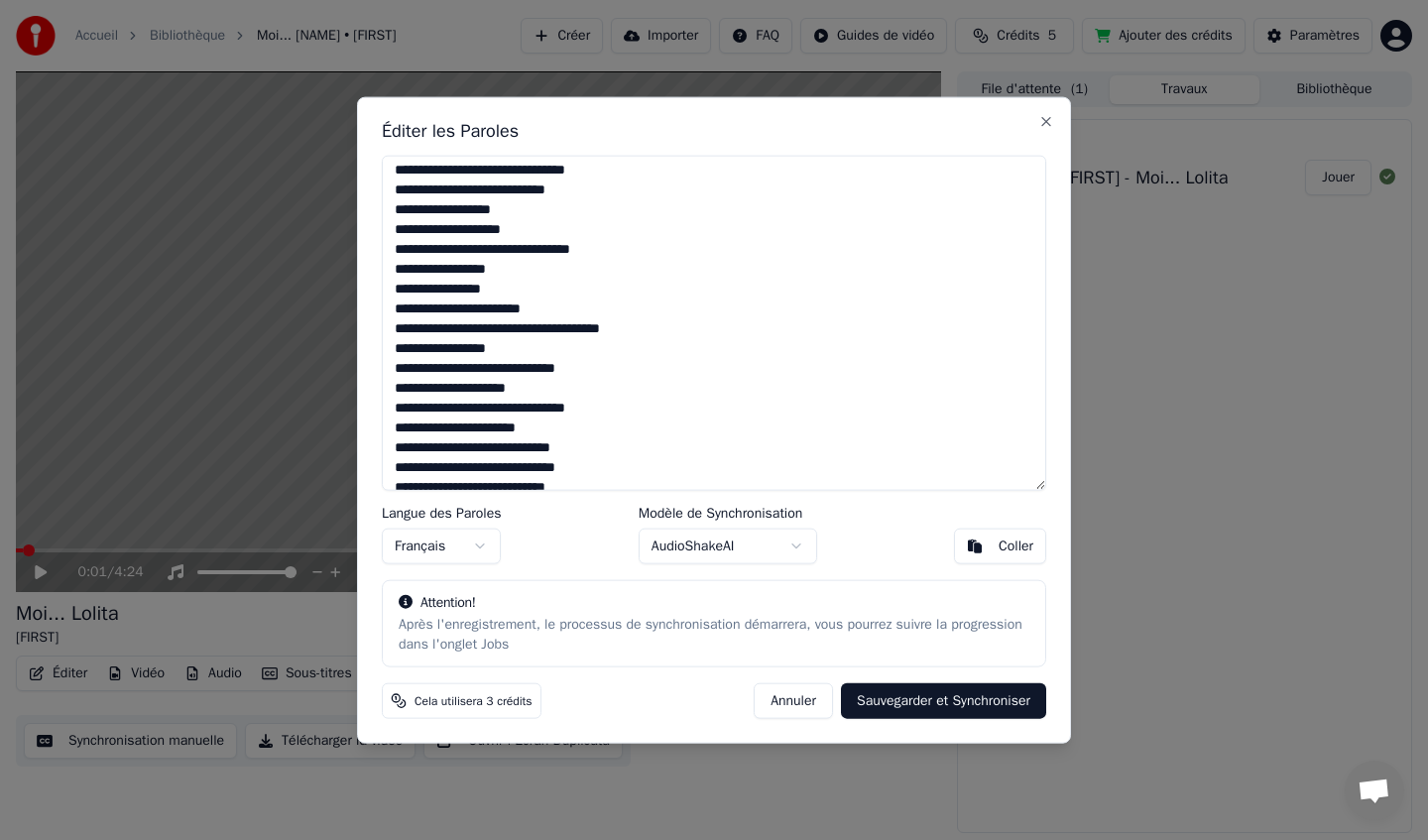click at bounding box center [714, 322] 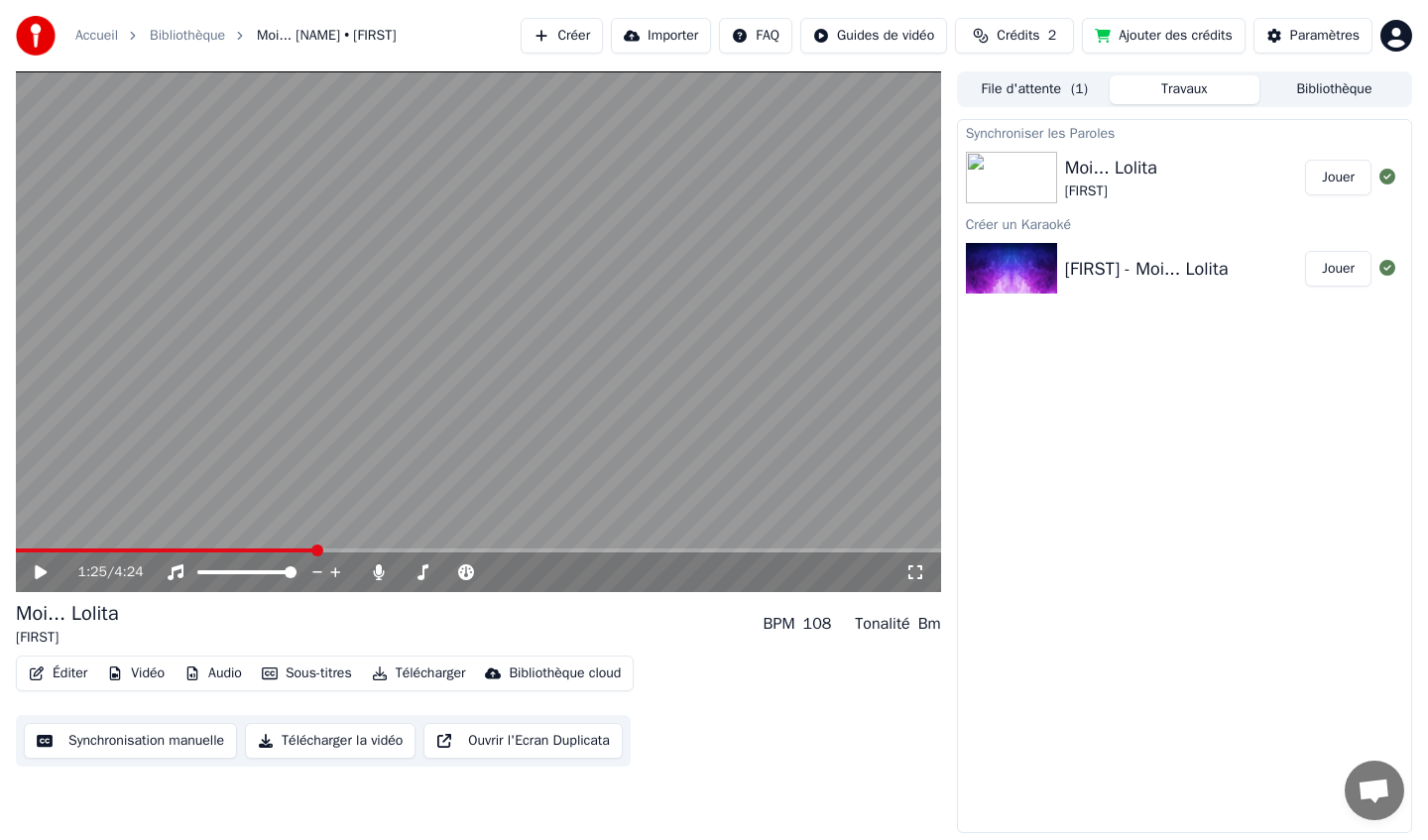 click at bounding box center (166, 550) 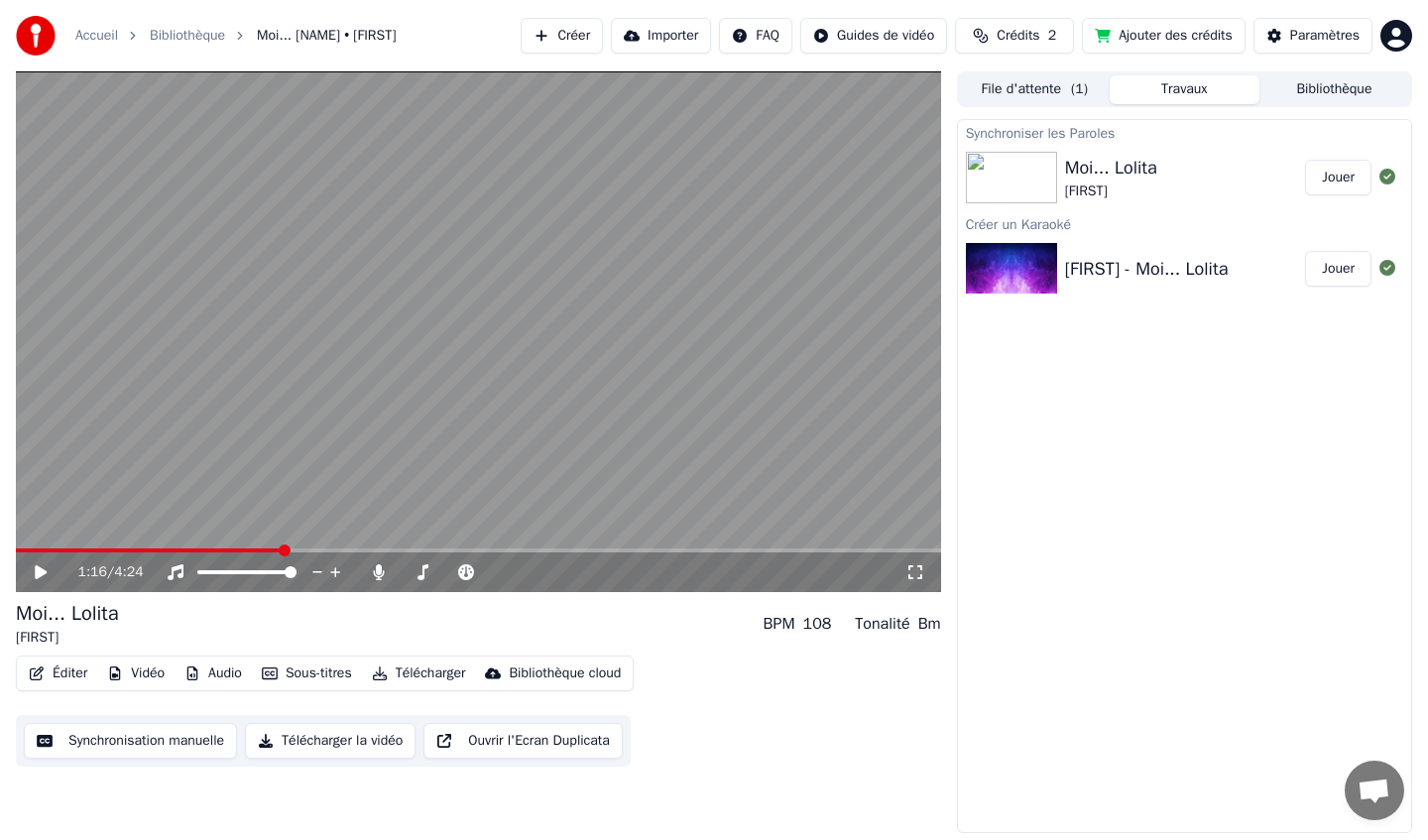 click 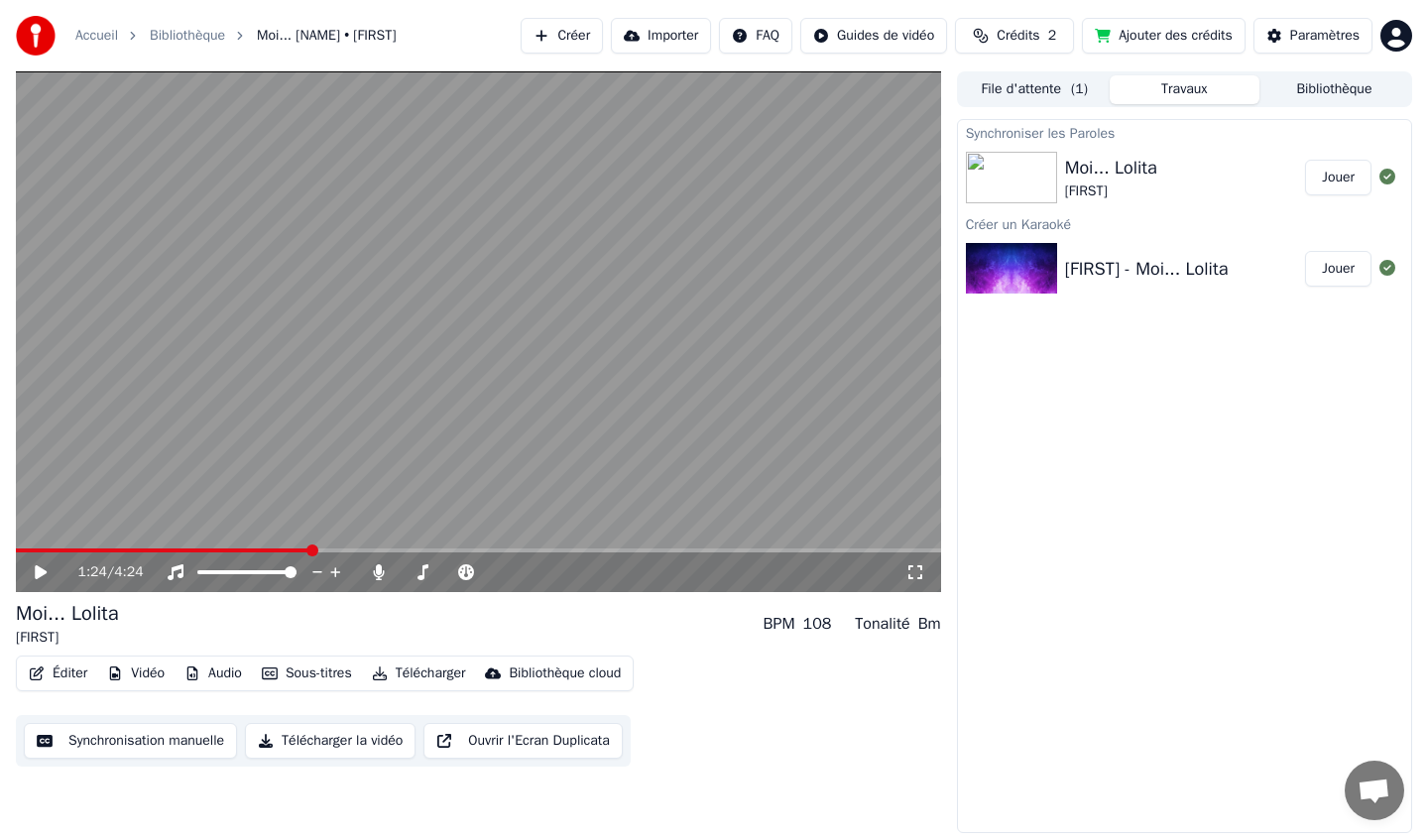 click at bounding box center (163, 550) 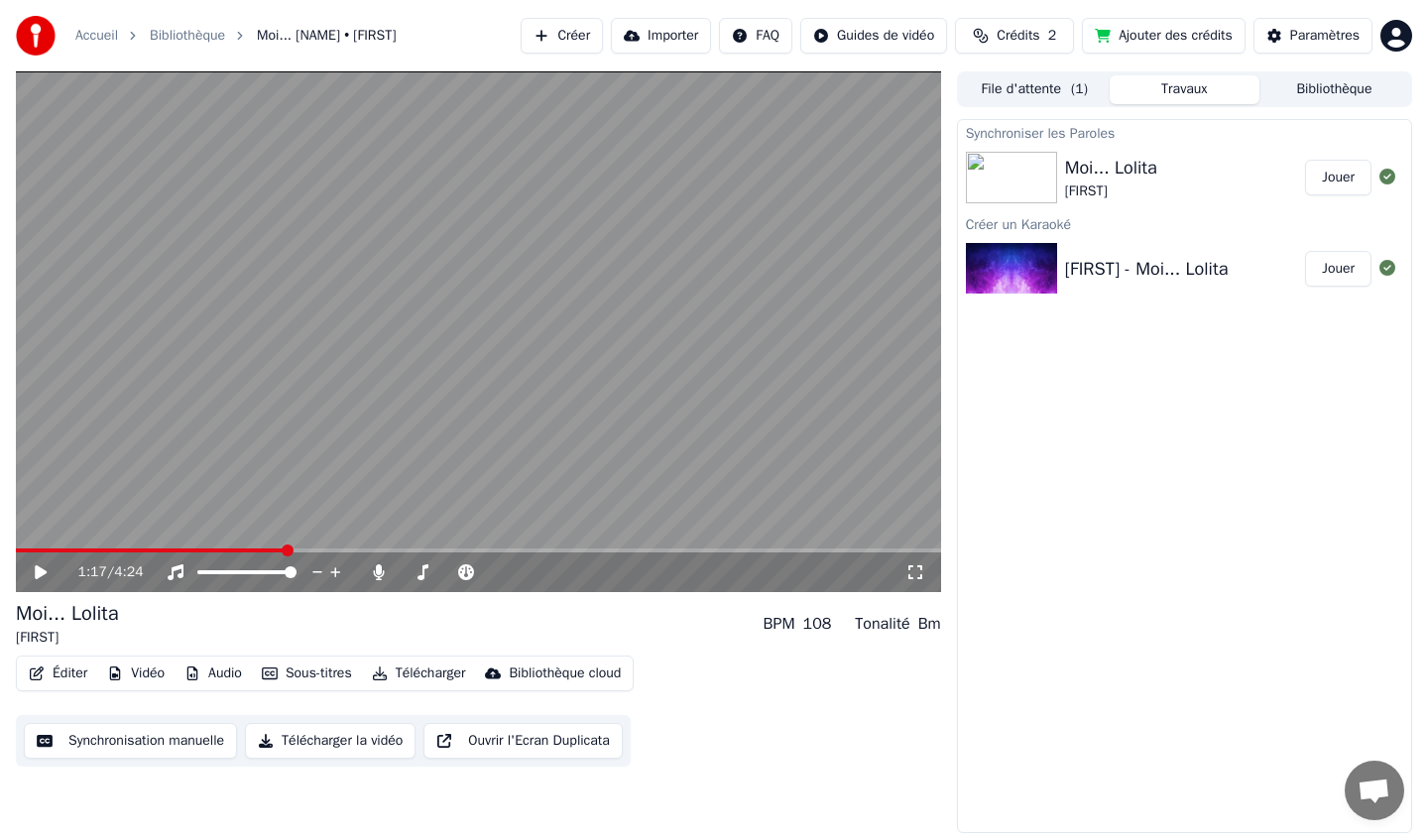 click 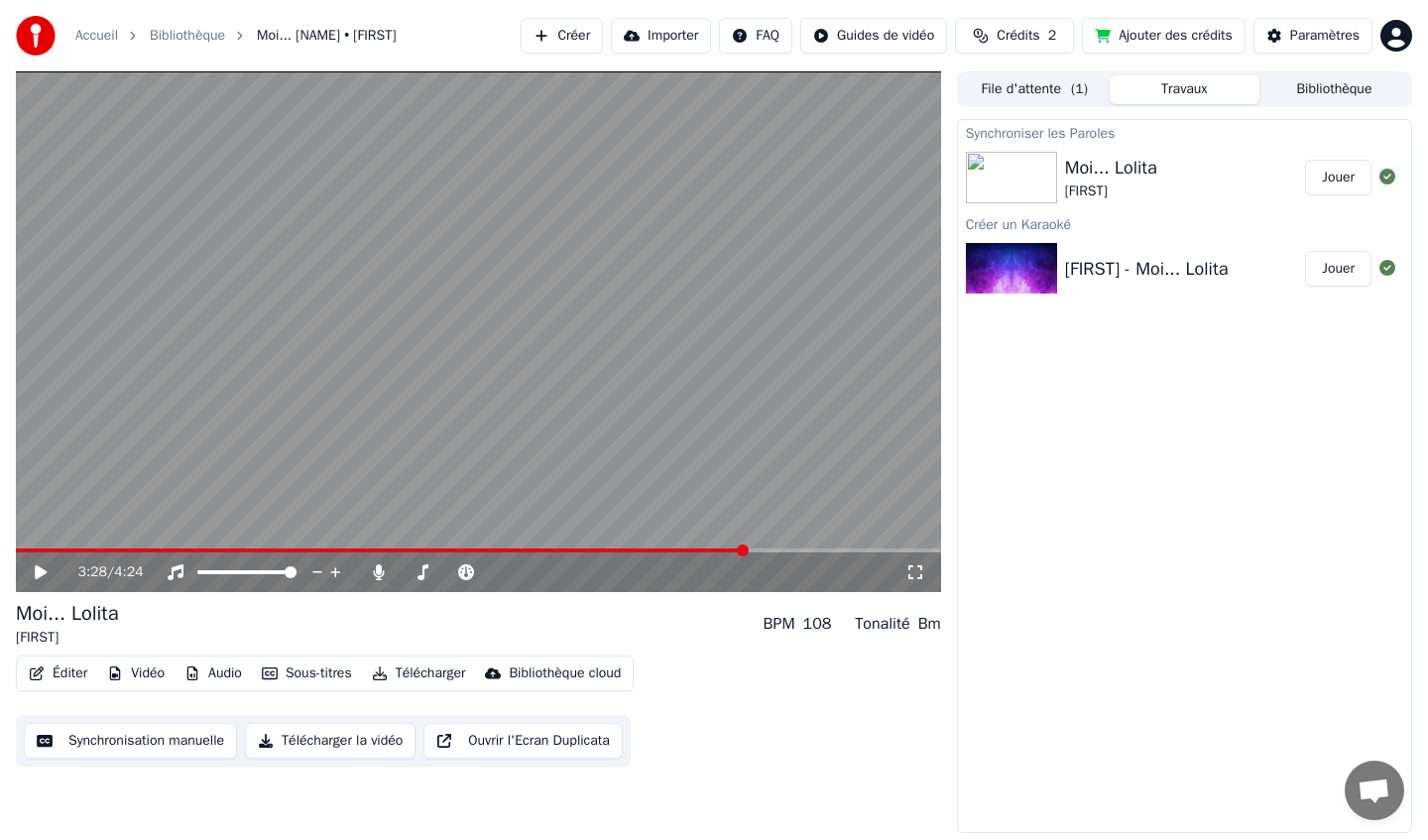 click at bounding box center (381, 550) 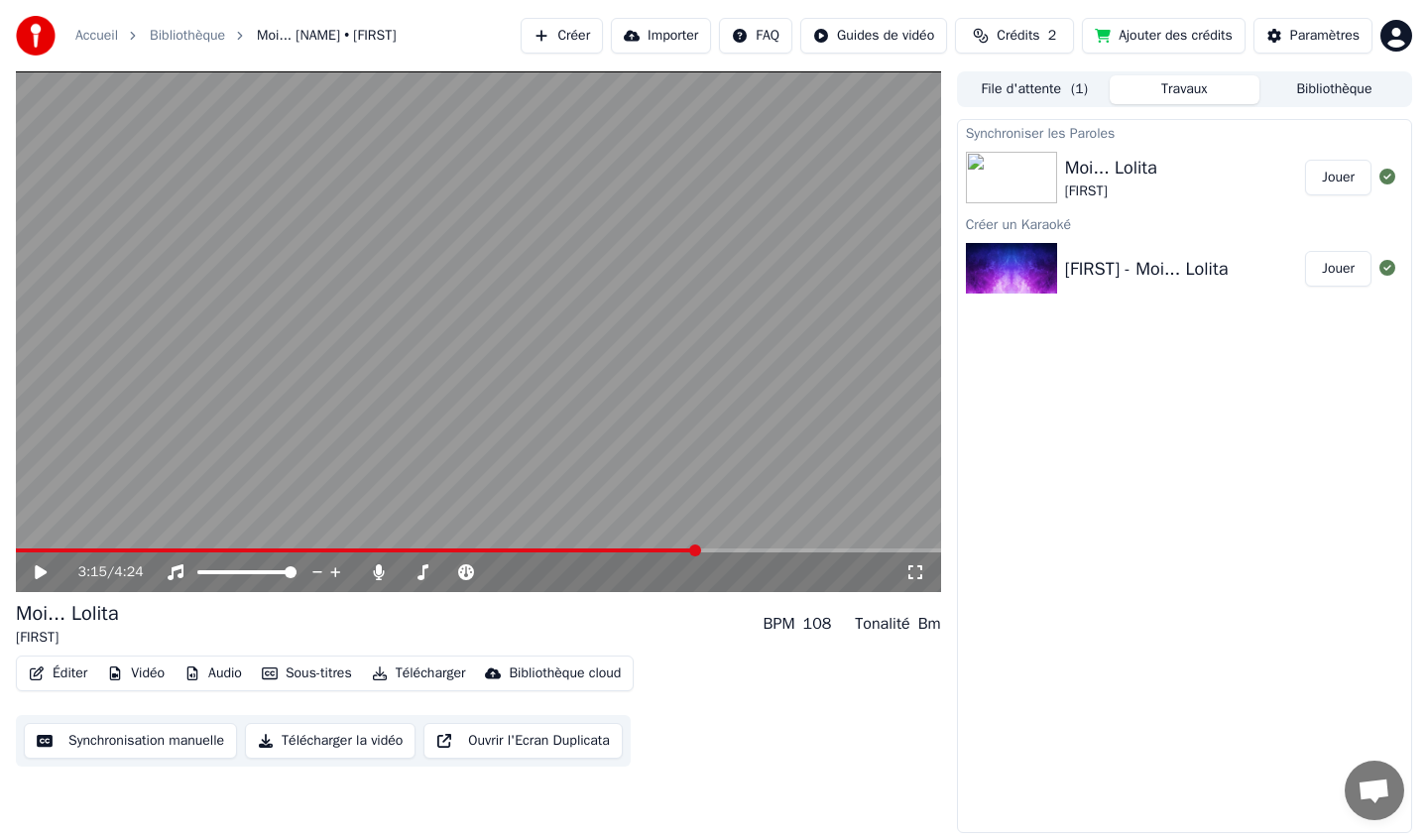 click on "Éditer" at bounding box center [58, 673] 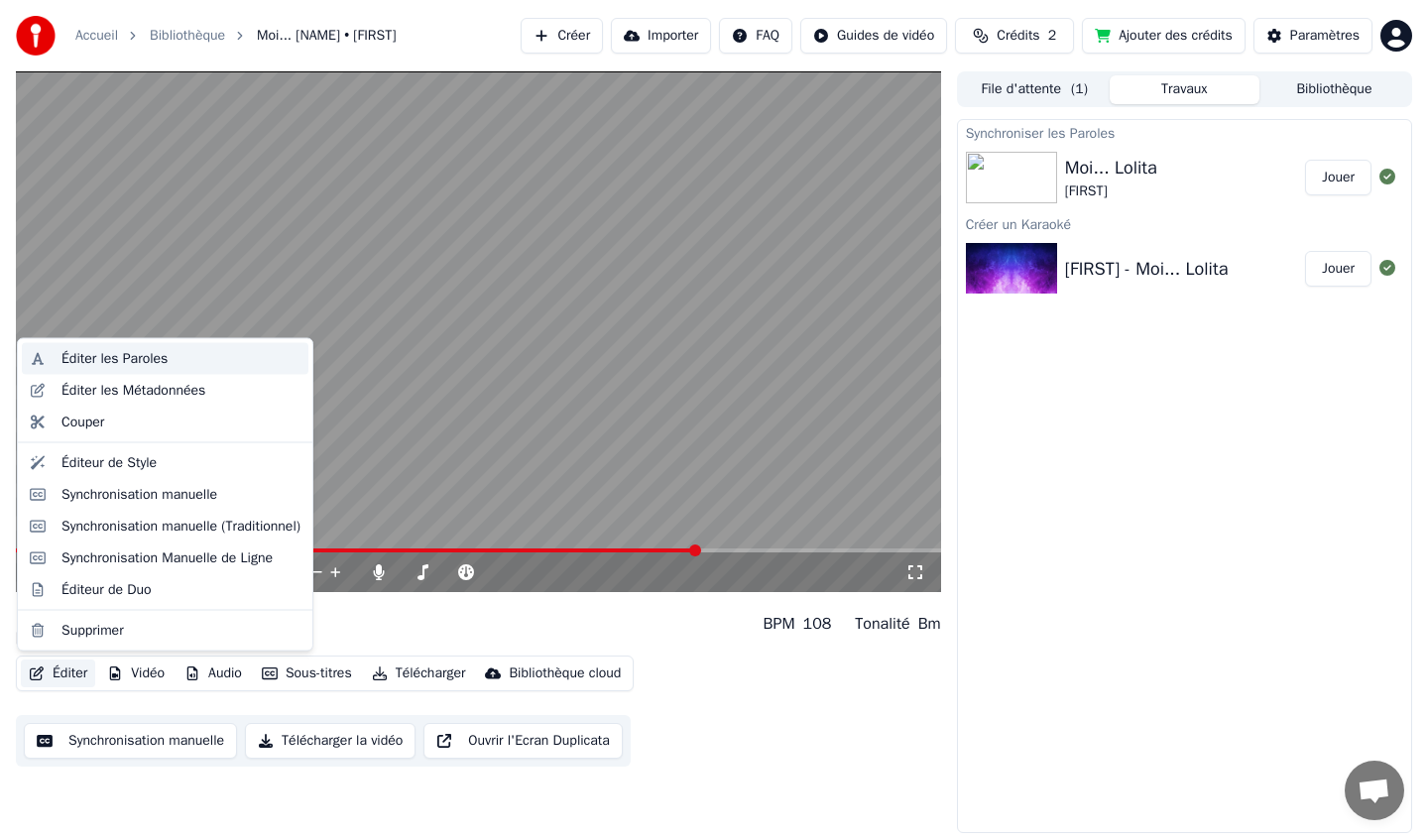 click on "Éditer les Paroles" at bounding box center (114, 359) 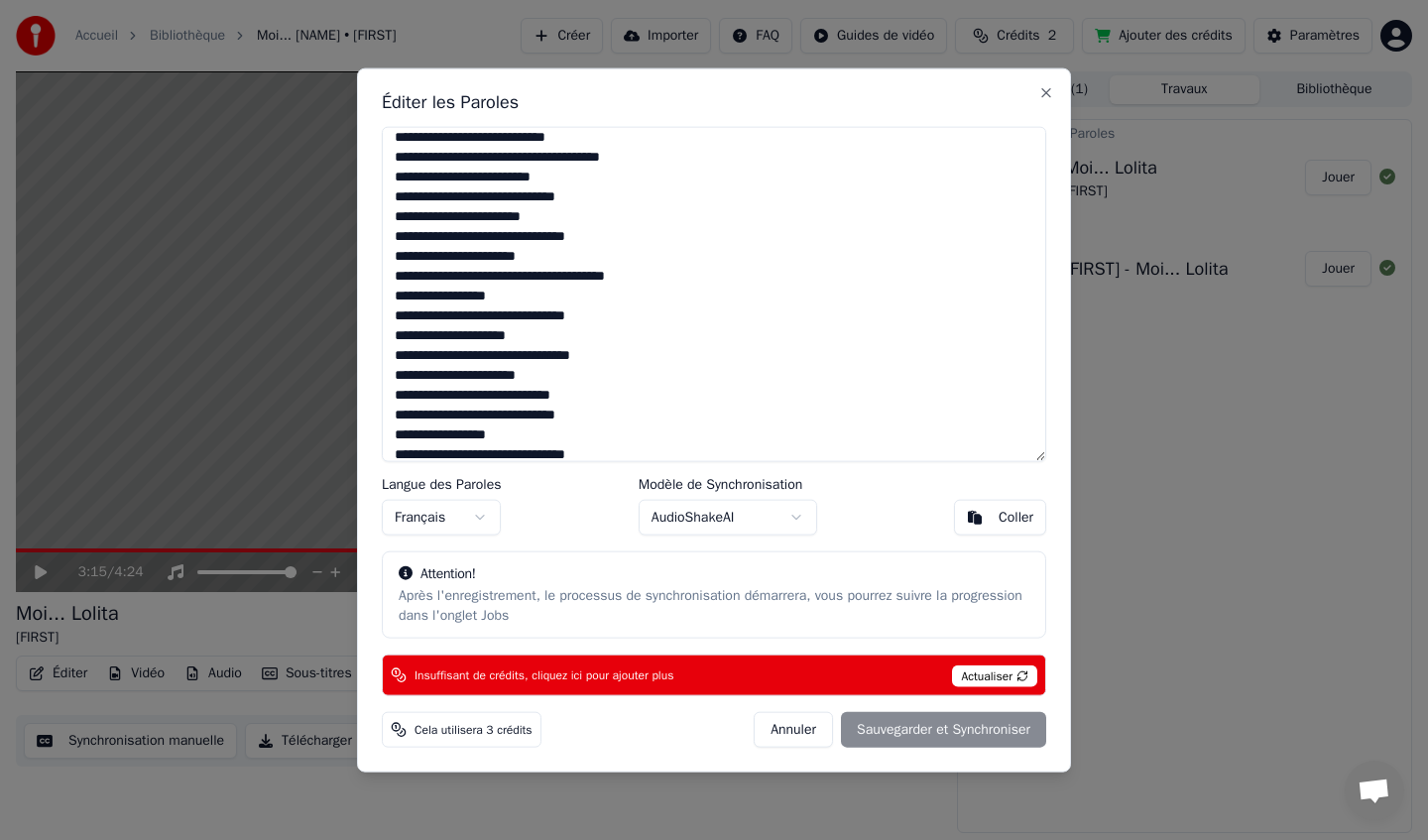 scroll, scrollTop: 349, scrollLeft: 0, axis: vertical 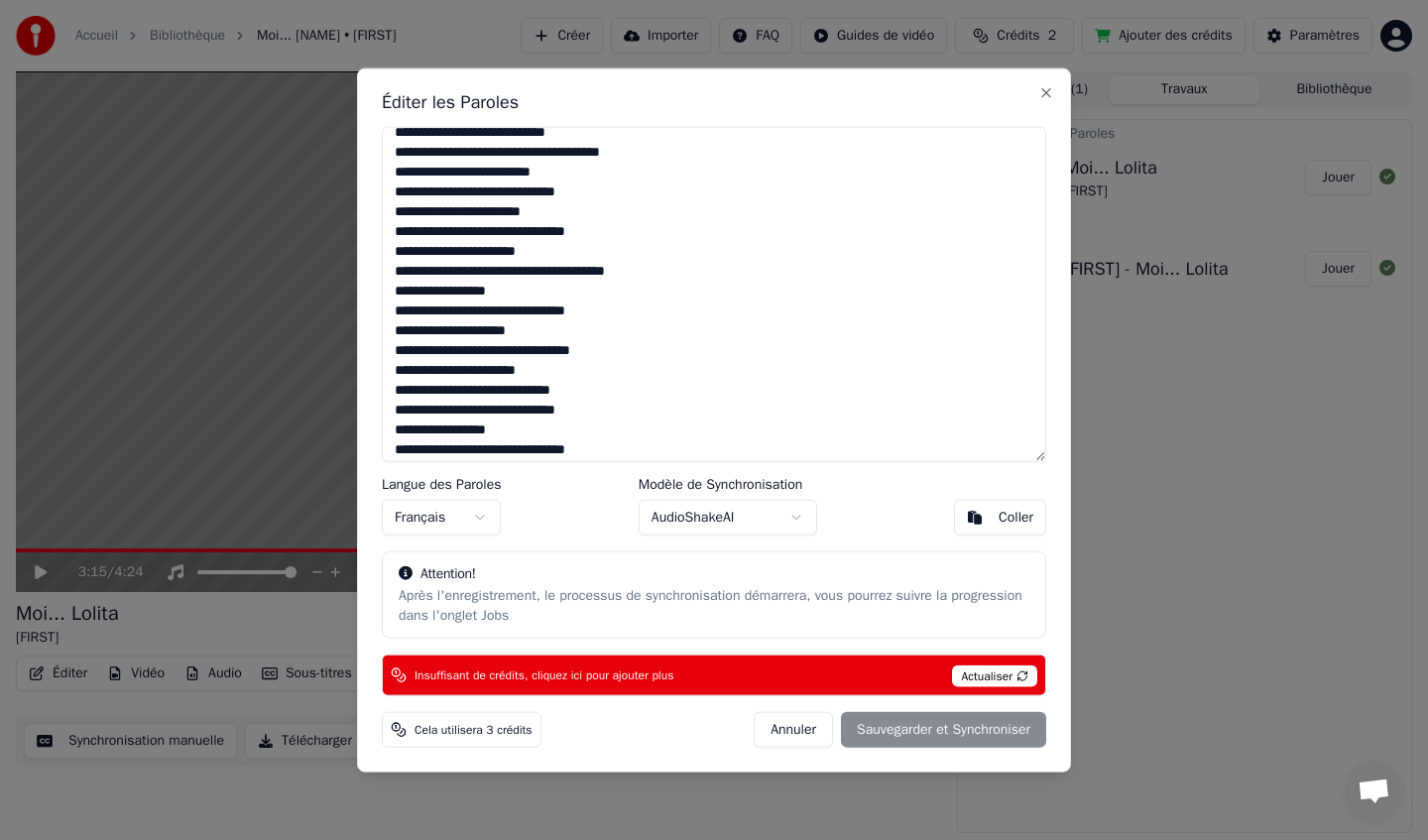click at bounding box center (714, 294) 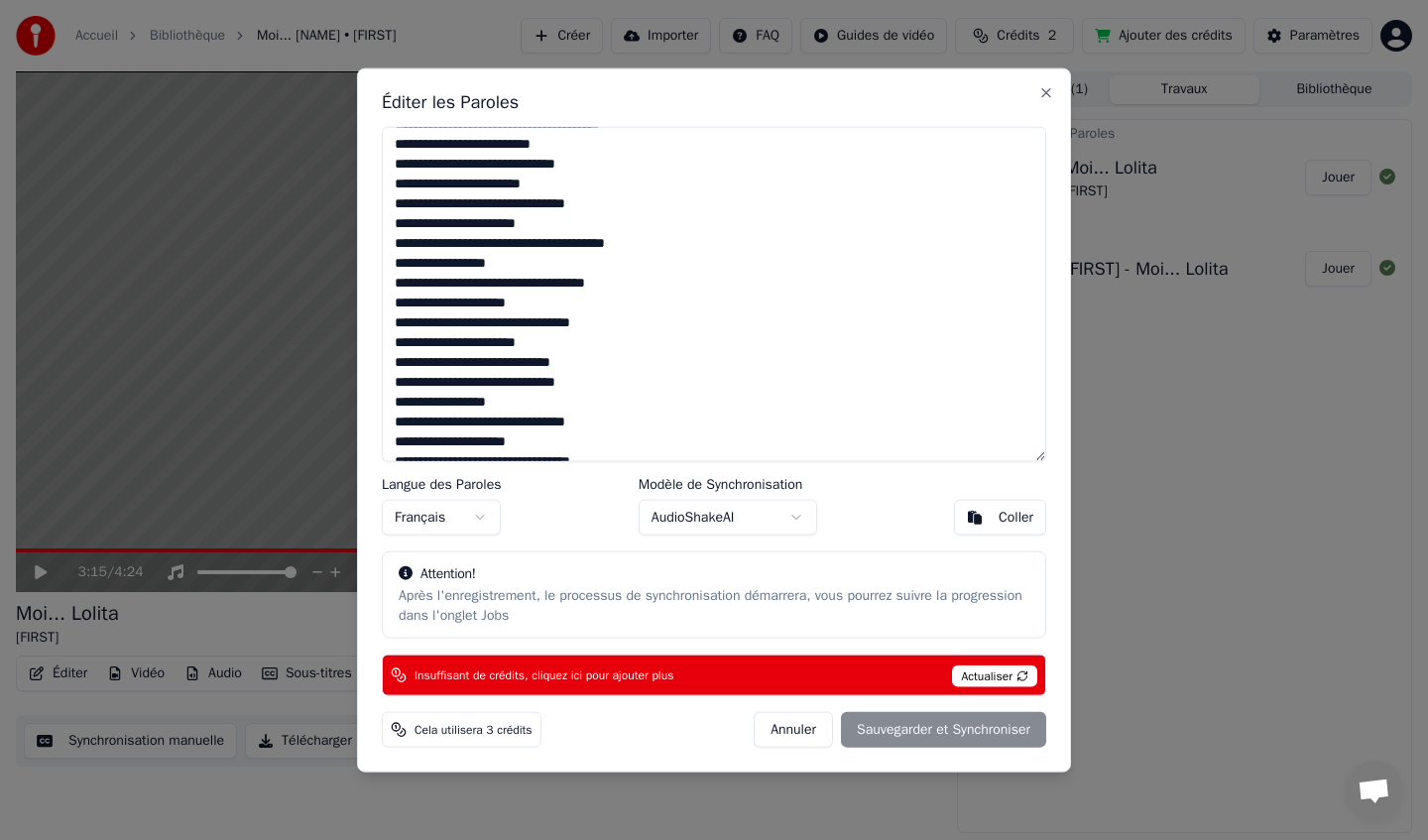 scroll, scrollTop: 386, scrollLeft: 0, axis: vertical 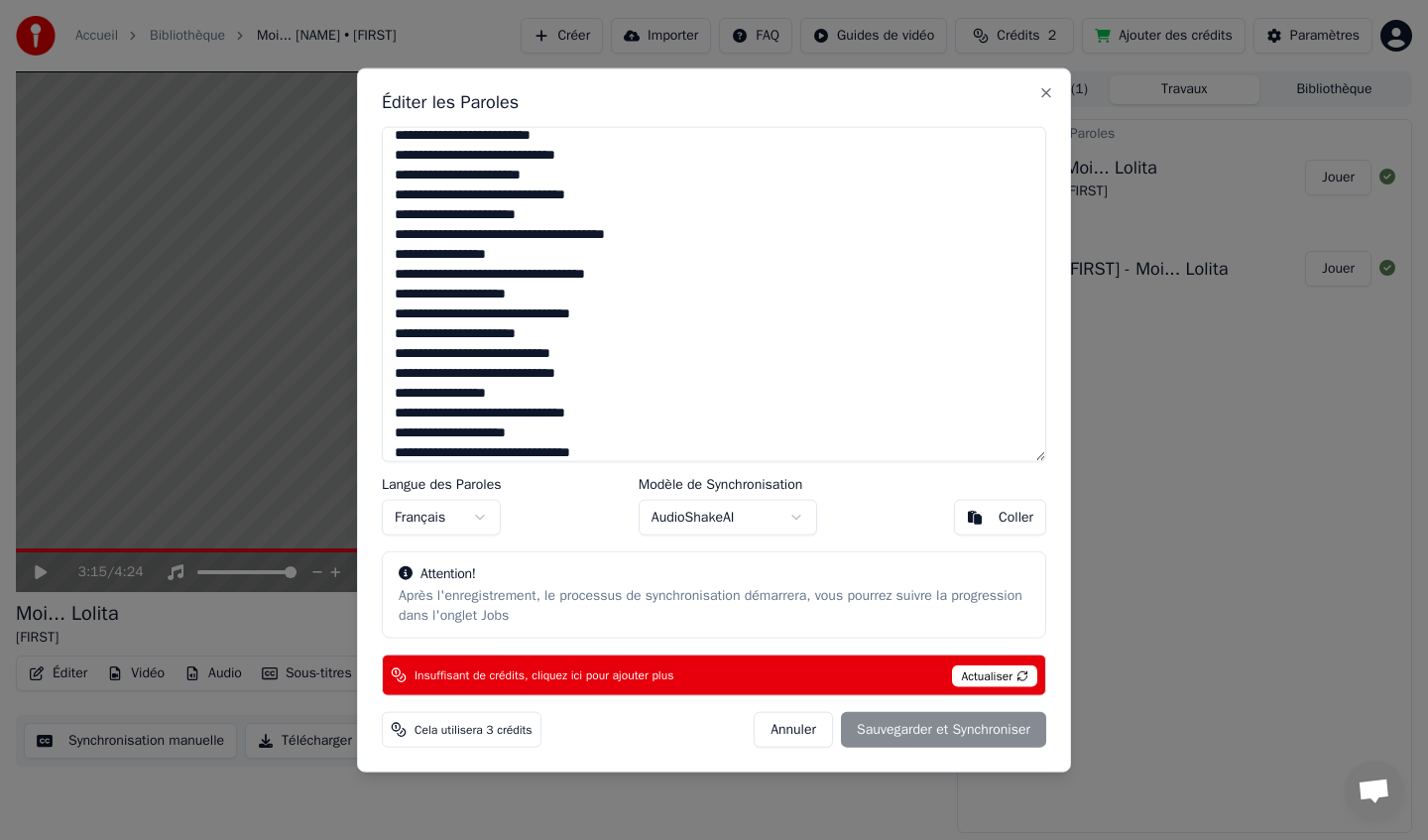 click at bounding box center (714, 294) 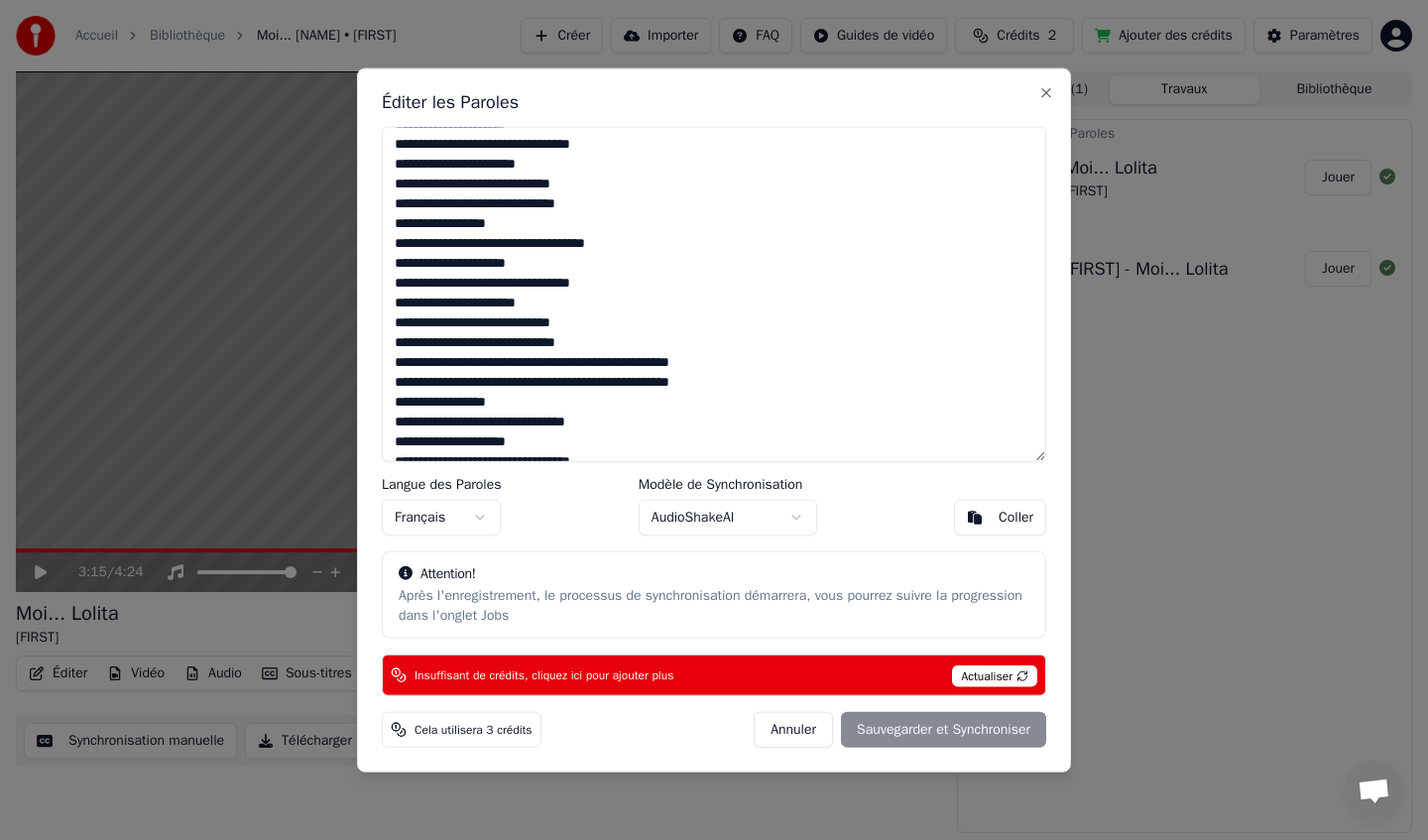 scroll, scrollTop: 568, scrollLeft: 0, axis: vertical 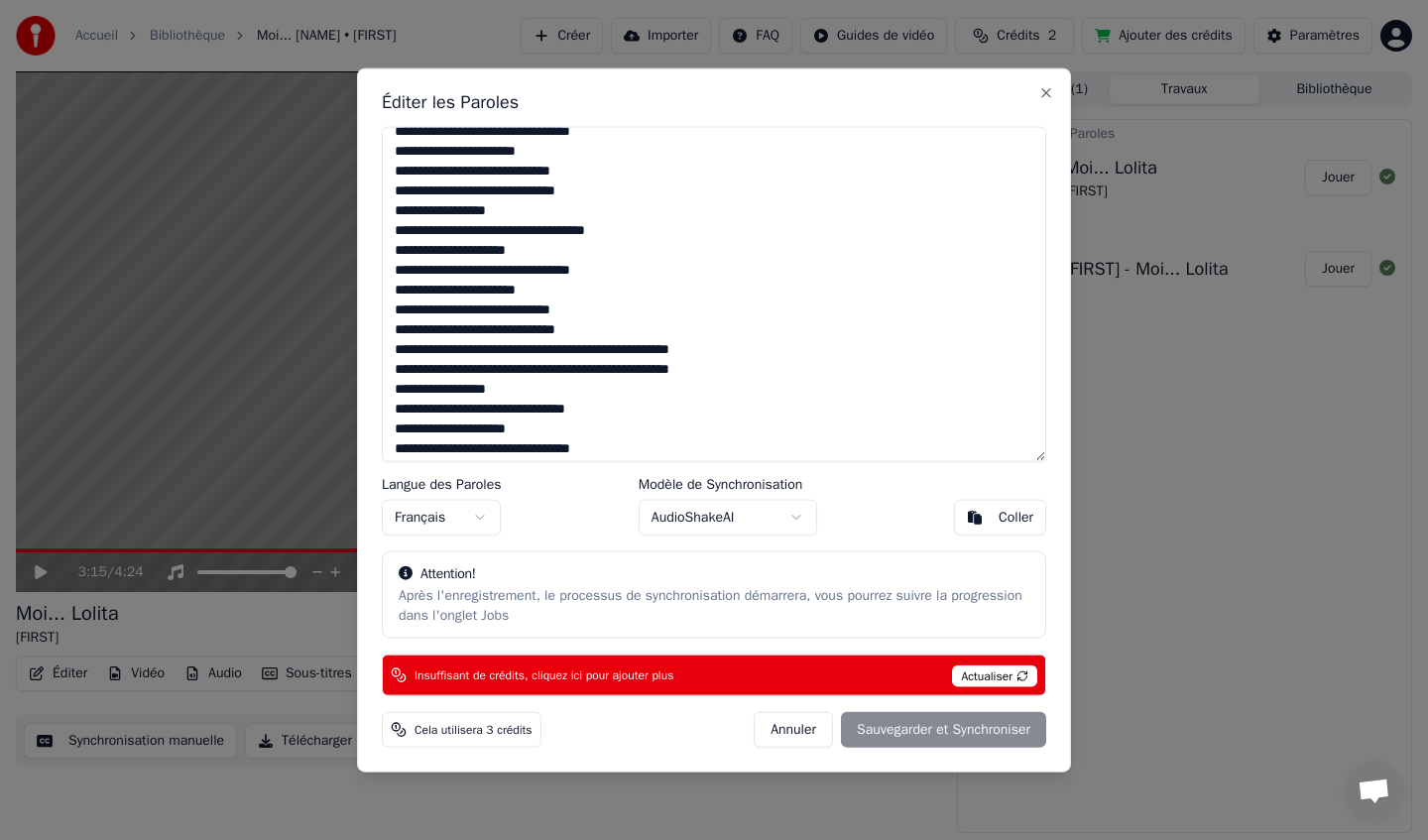 click at bounding box center [714, 294] 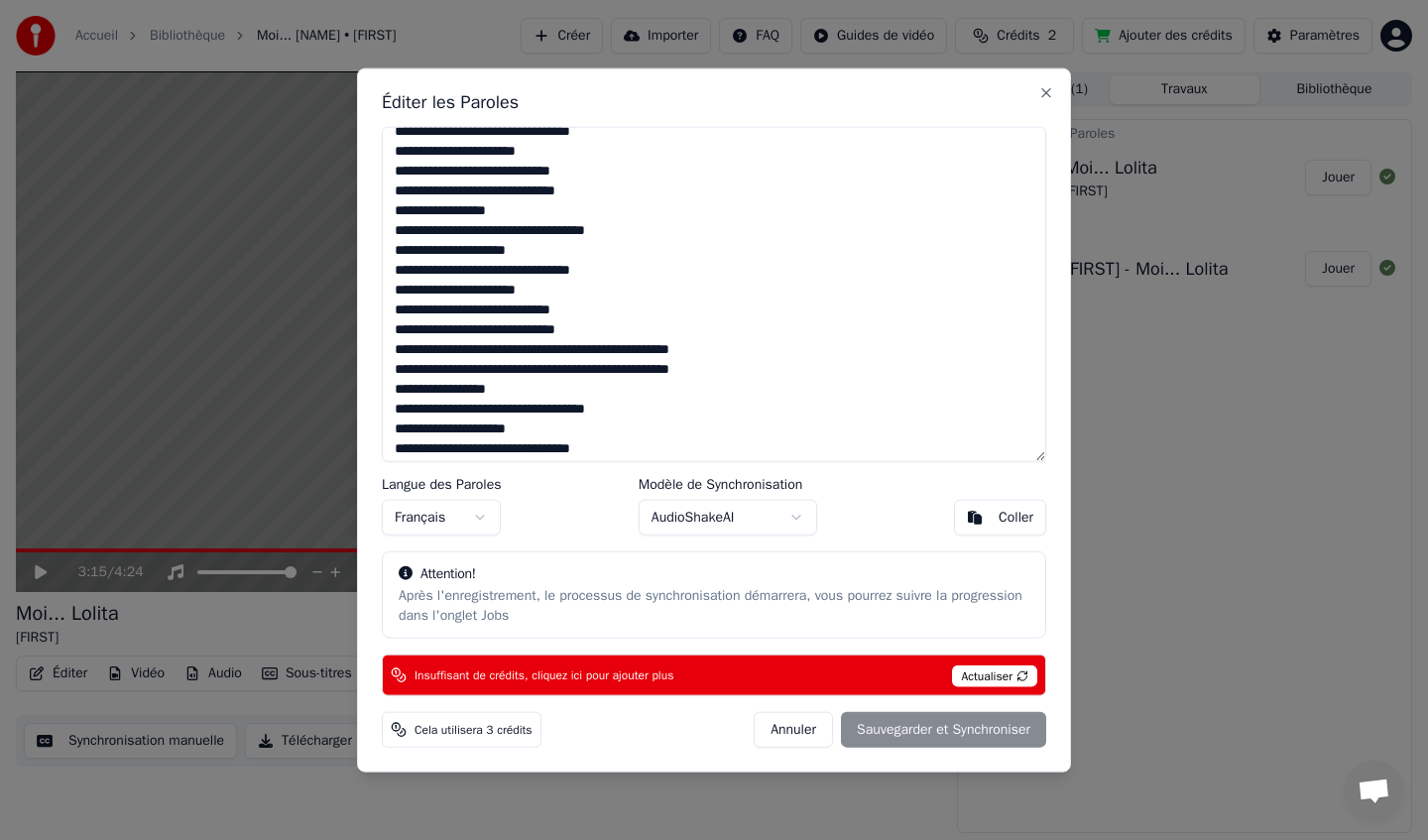 click at bounding box center [714, 294] 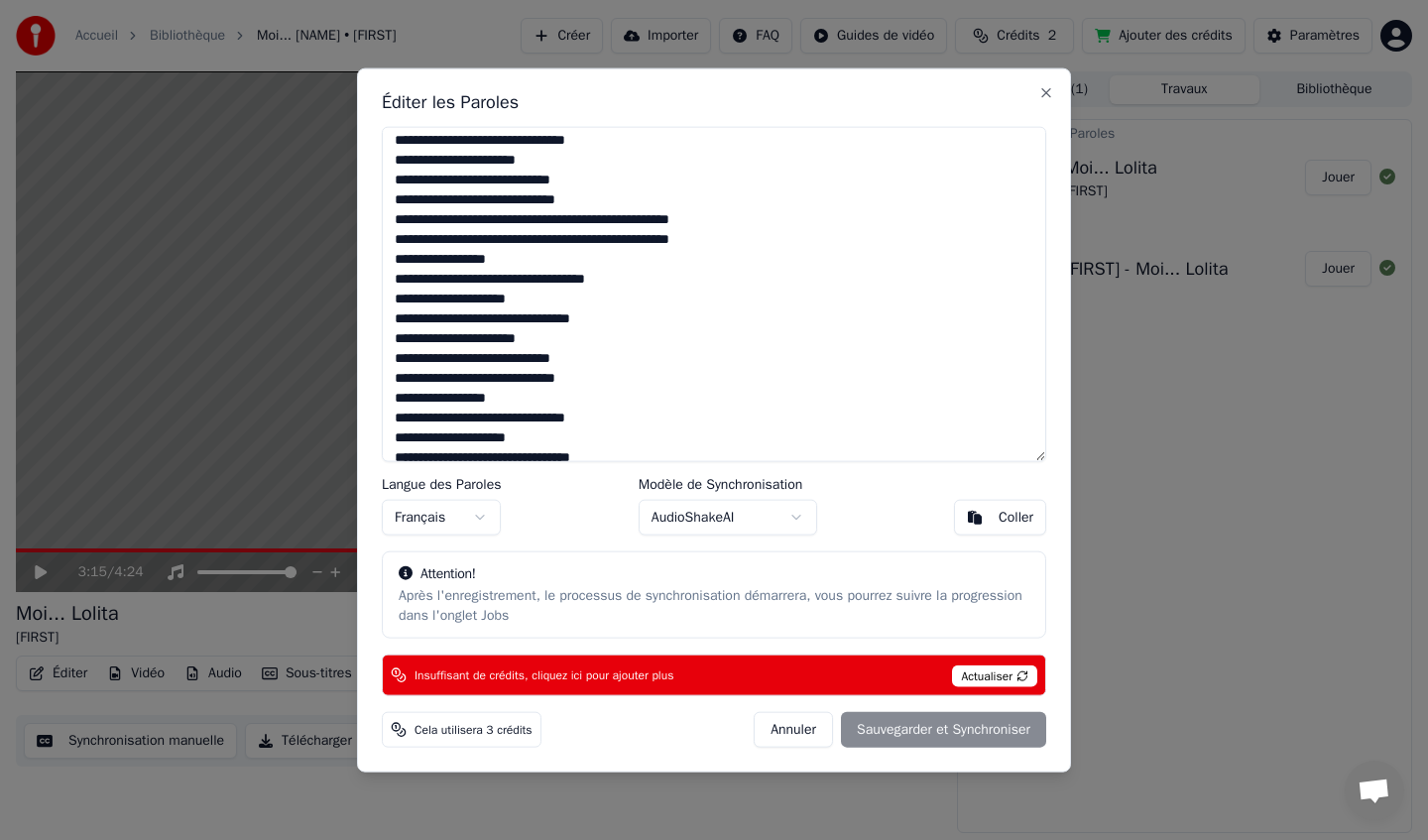 scroll, scrollTop: 704, scrollLeft: 0, axis: vertical 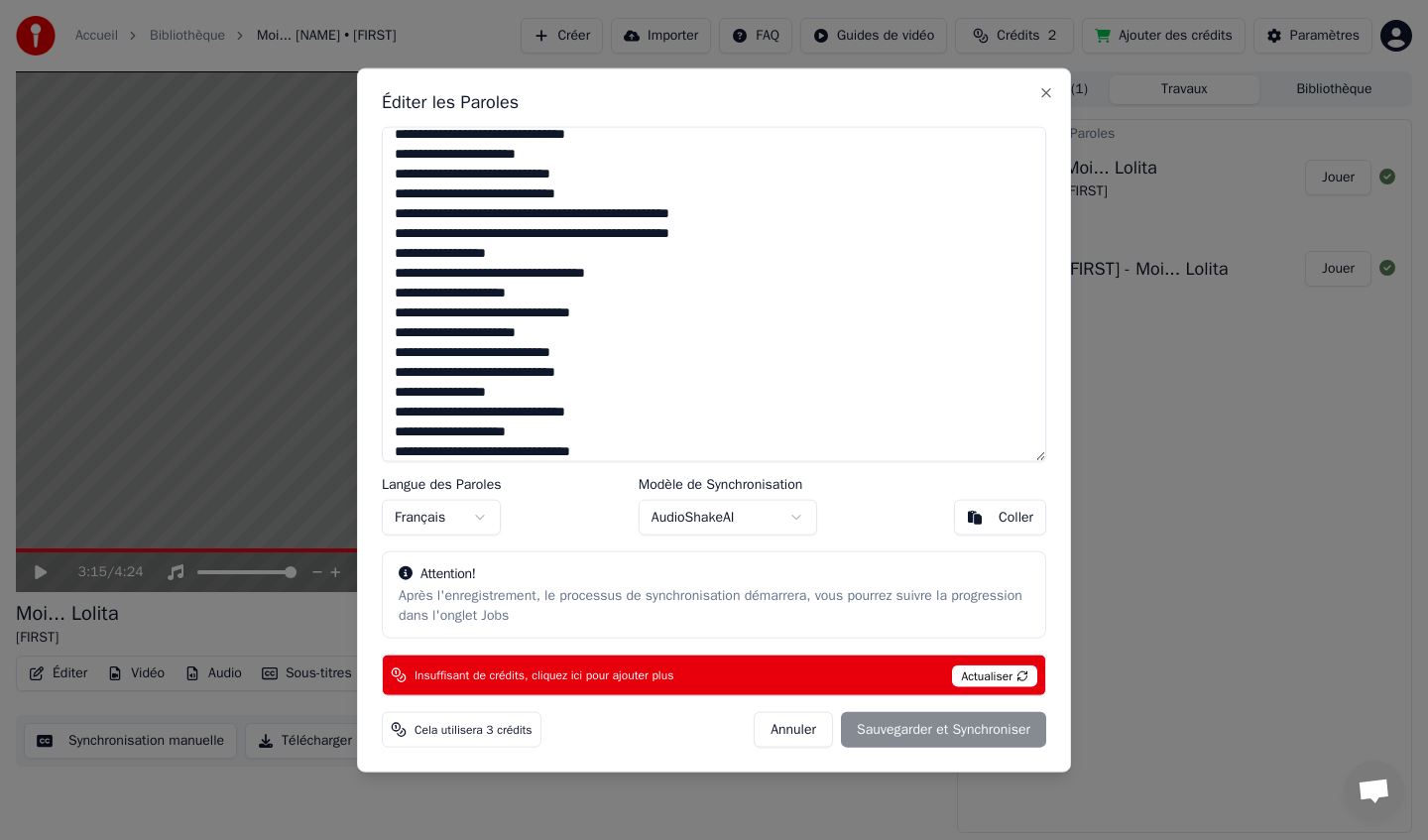 click at bounding box center (714, 294) 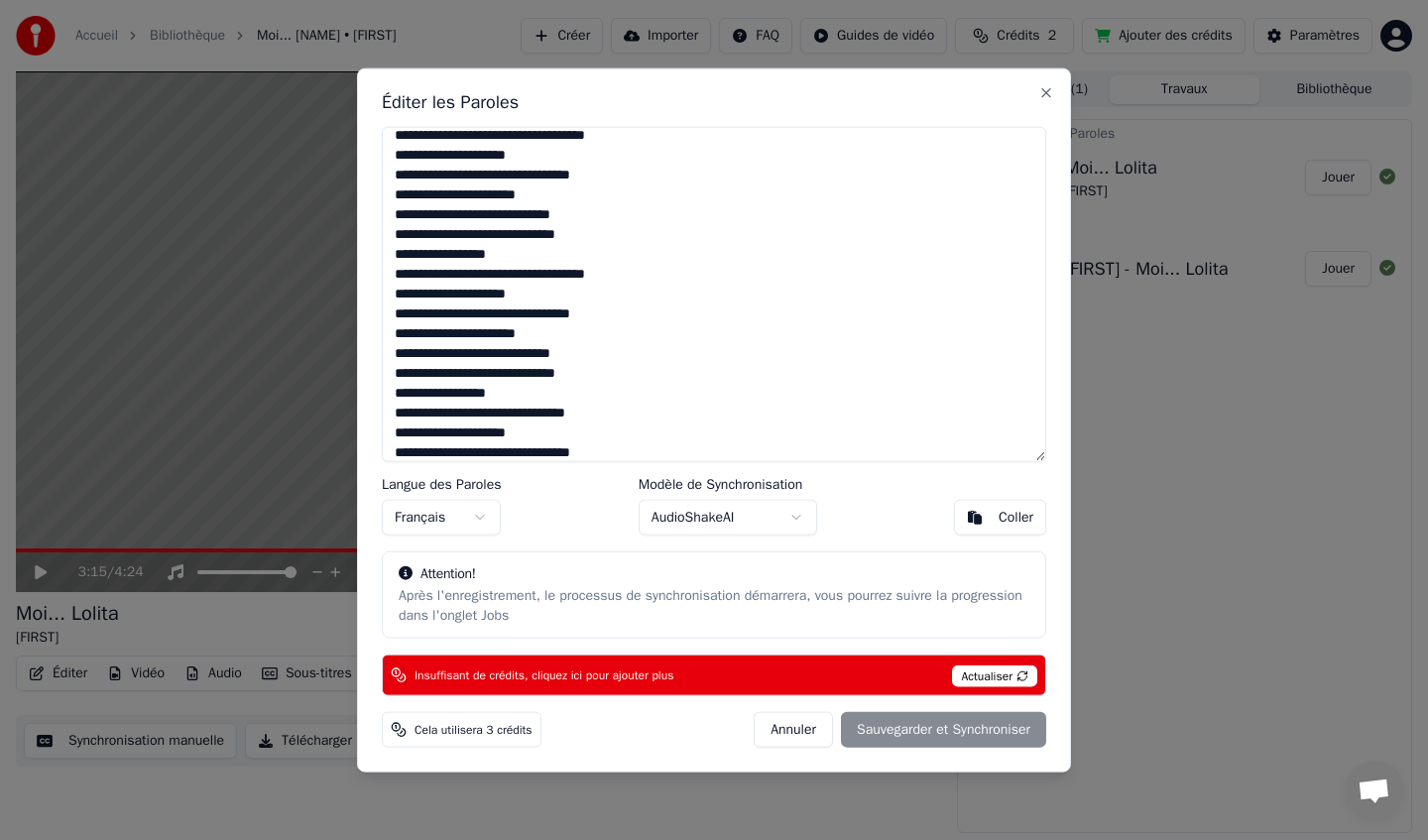 scroll, scrollTop: 848, scrollLeft: 0, axis: vertical 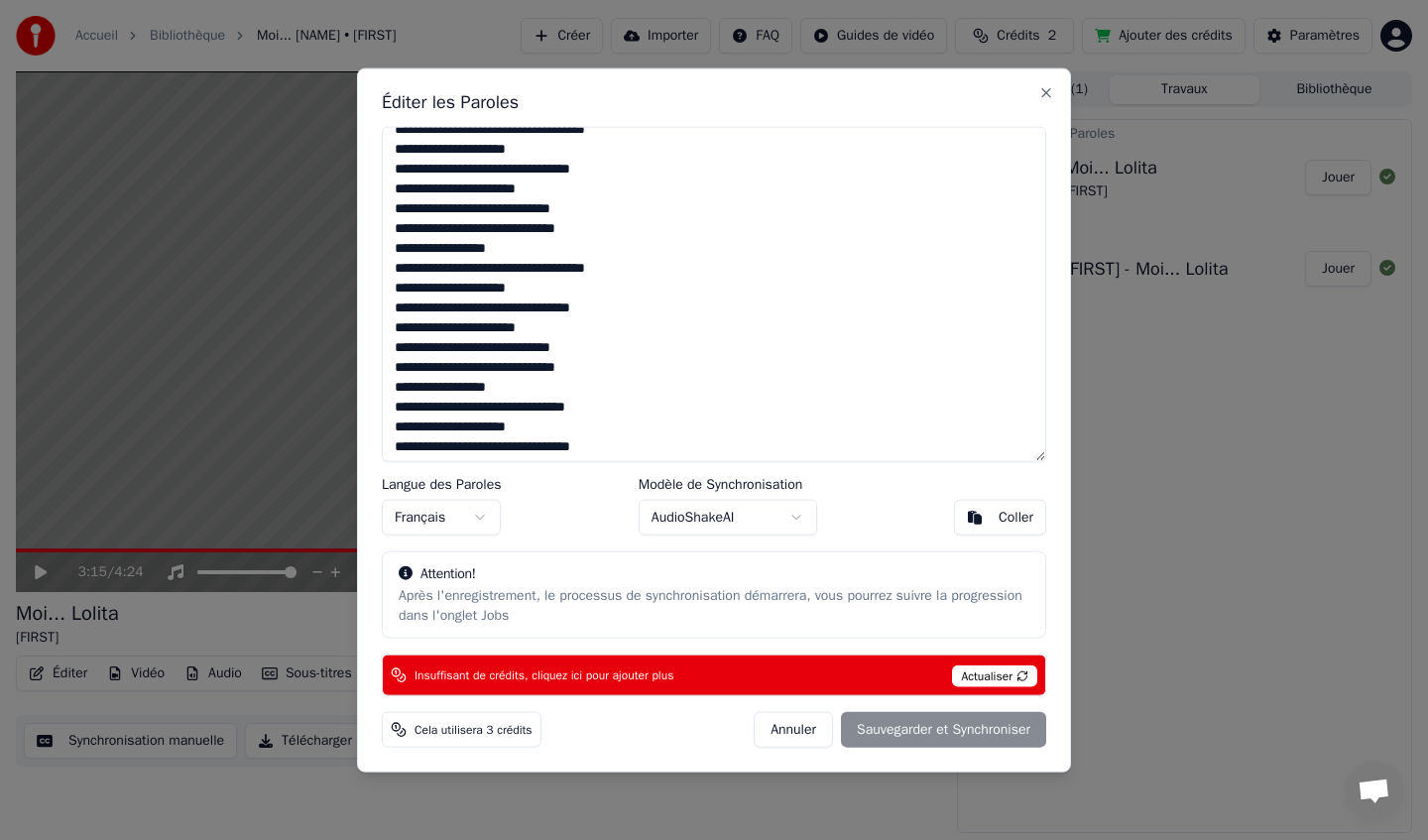 click at bounding box center (714, 294) 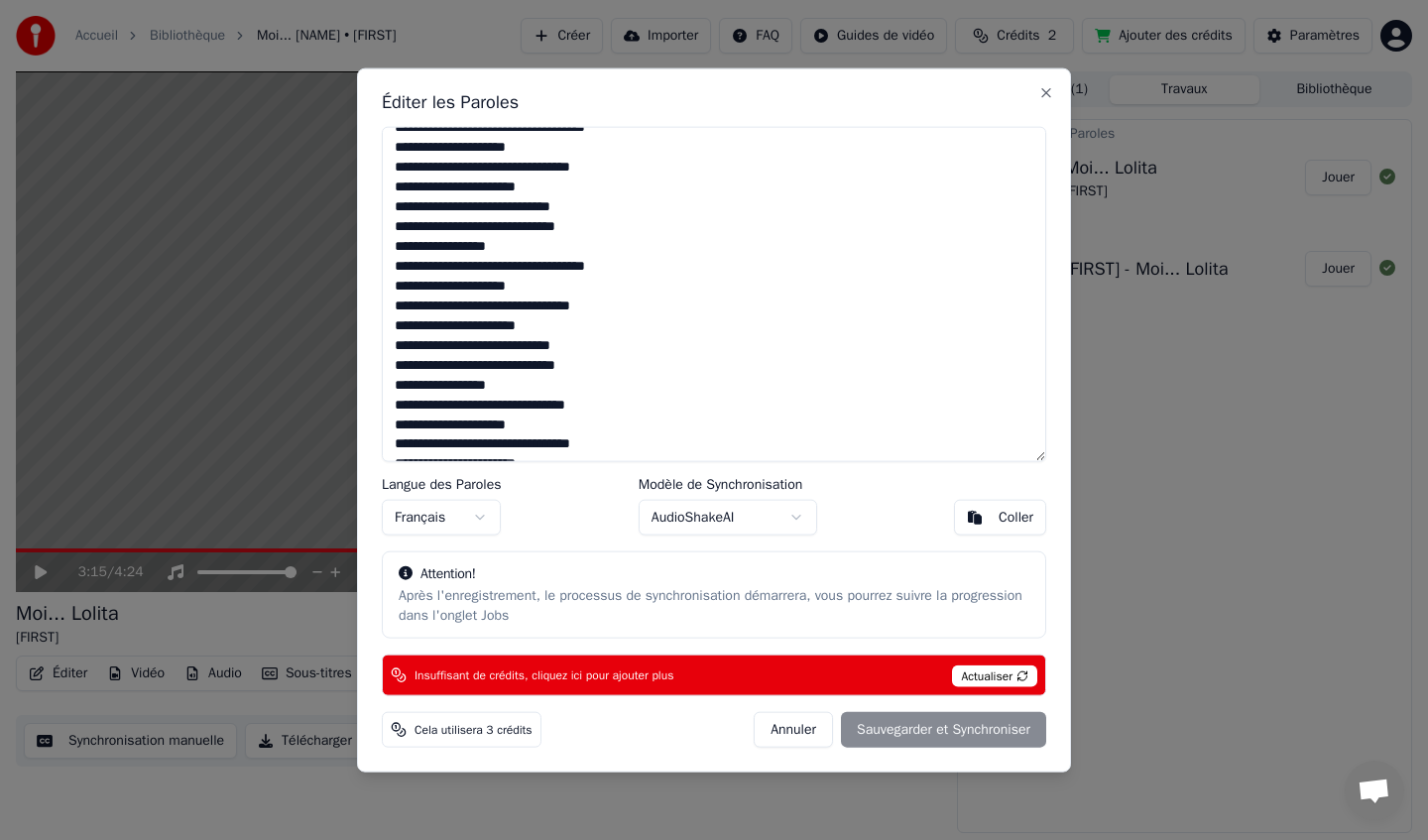 scroll, scrollTop: 991, scrollLeft: 0, axis: vertical 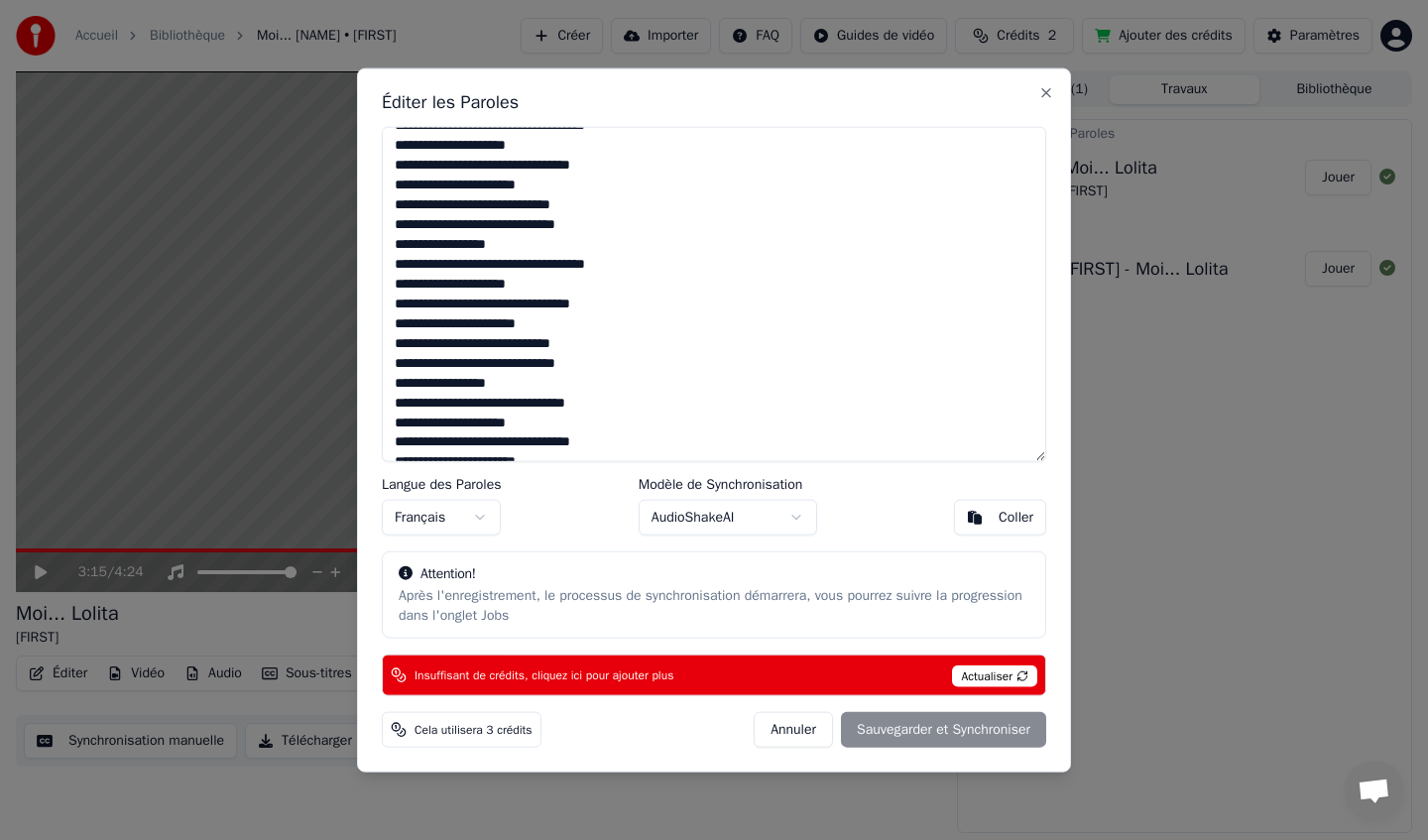 click at bounding box center [714, 294] 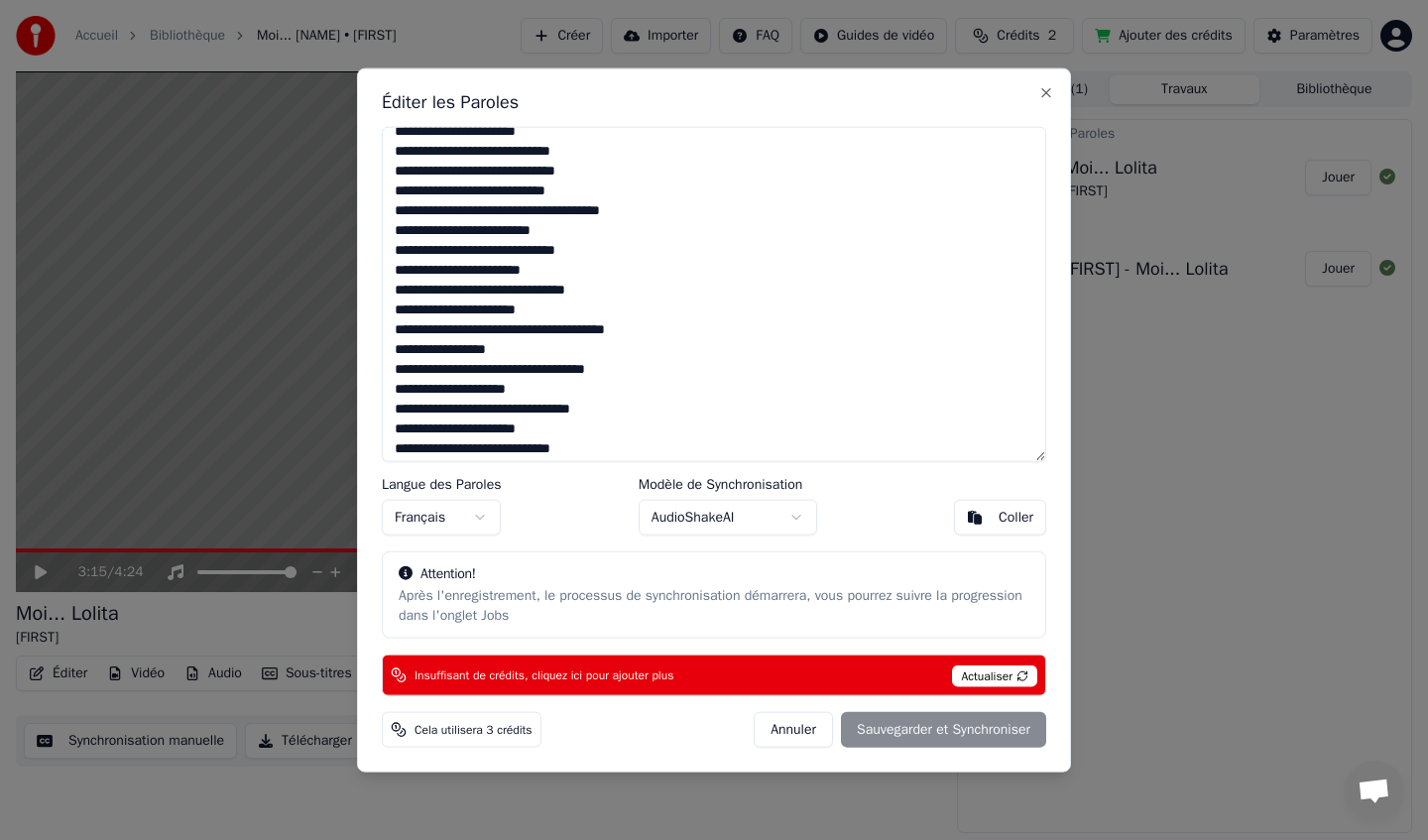 scroll, scrollTop: 306, scrollLeft: 0, axis: vertical 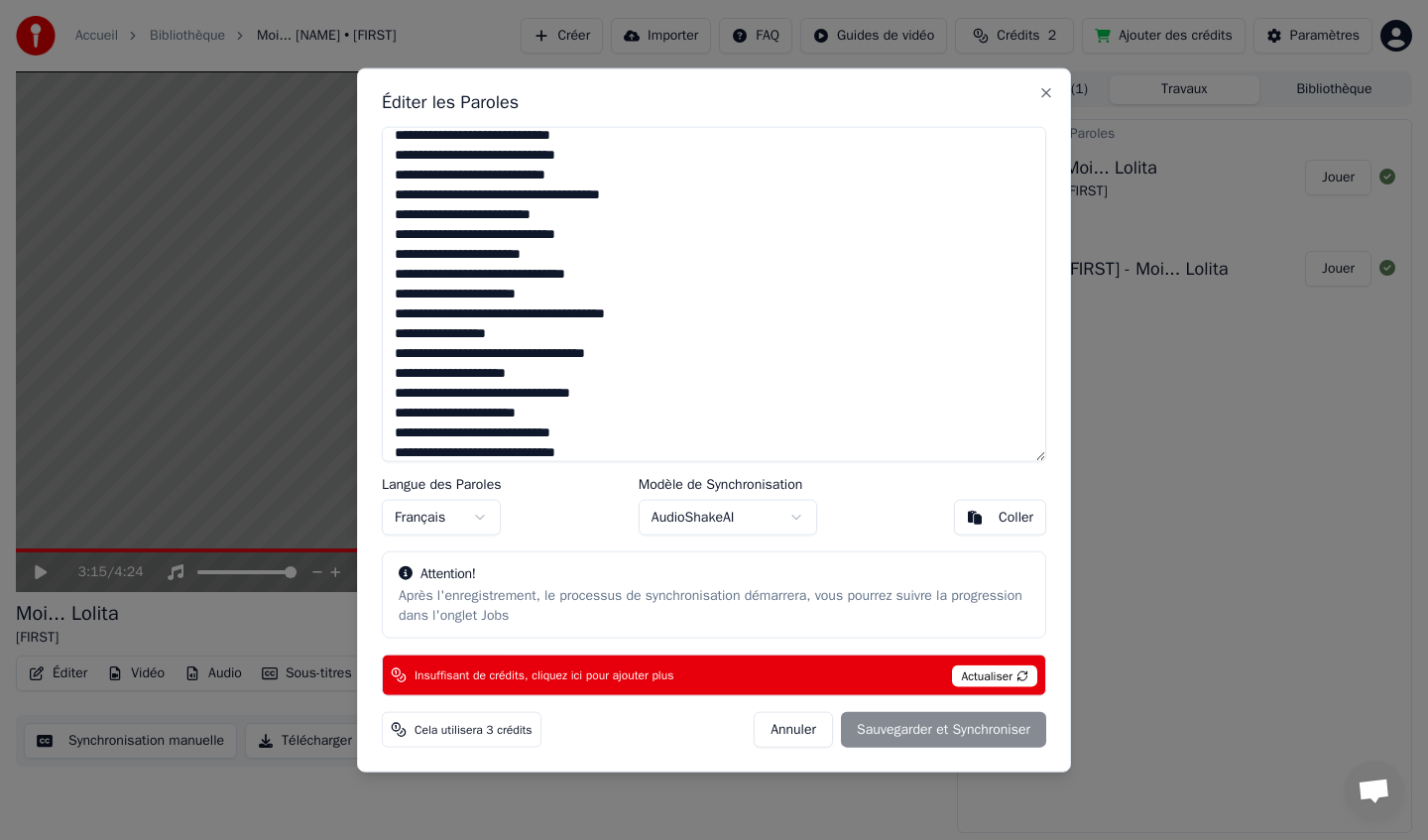 click at bounding box center (714, 294) 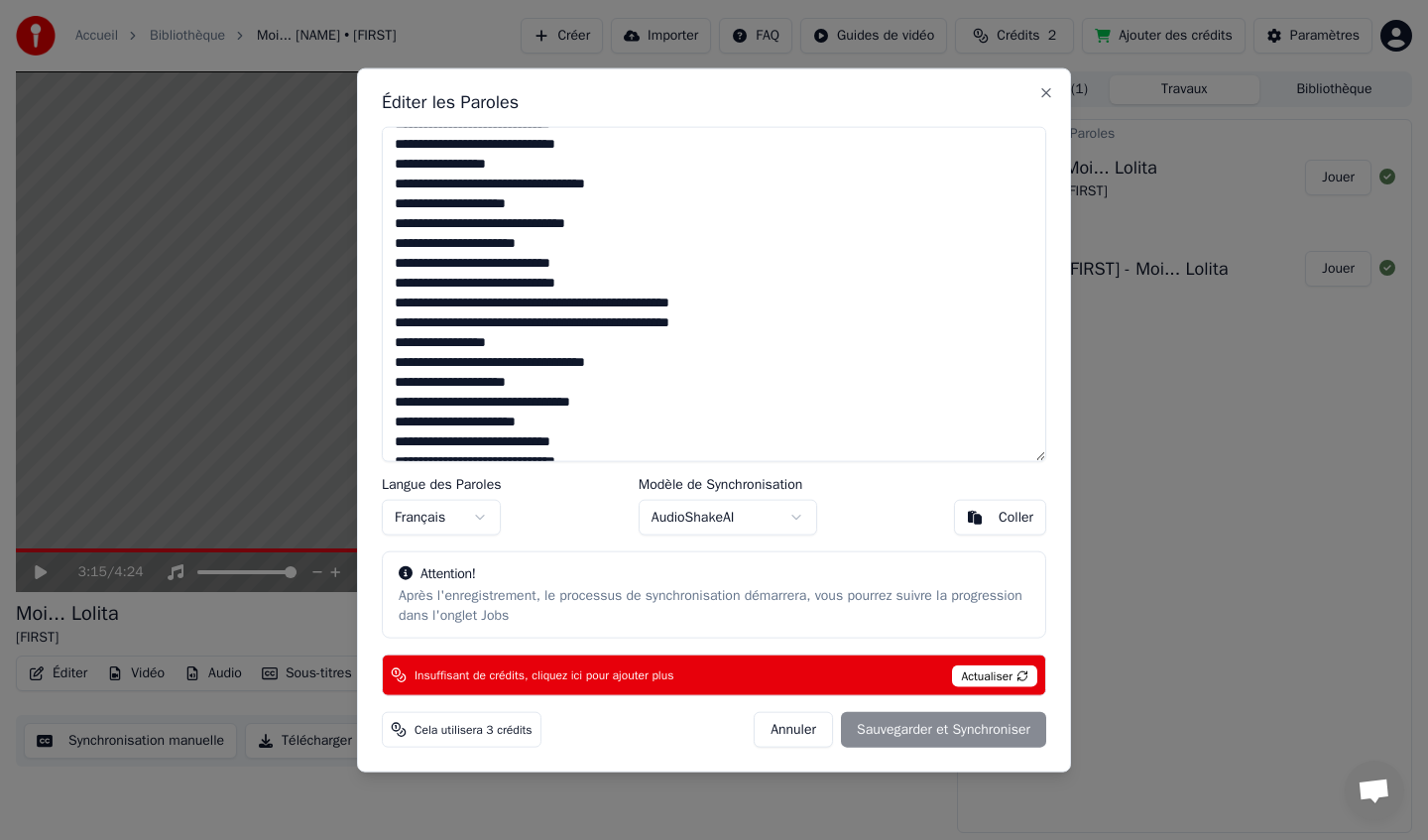 scroll, scrollTop: 618, scrollLeft: 0, axis: vertical 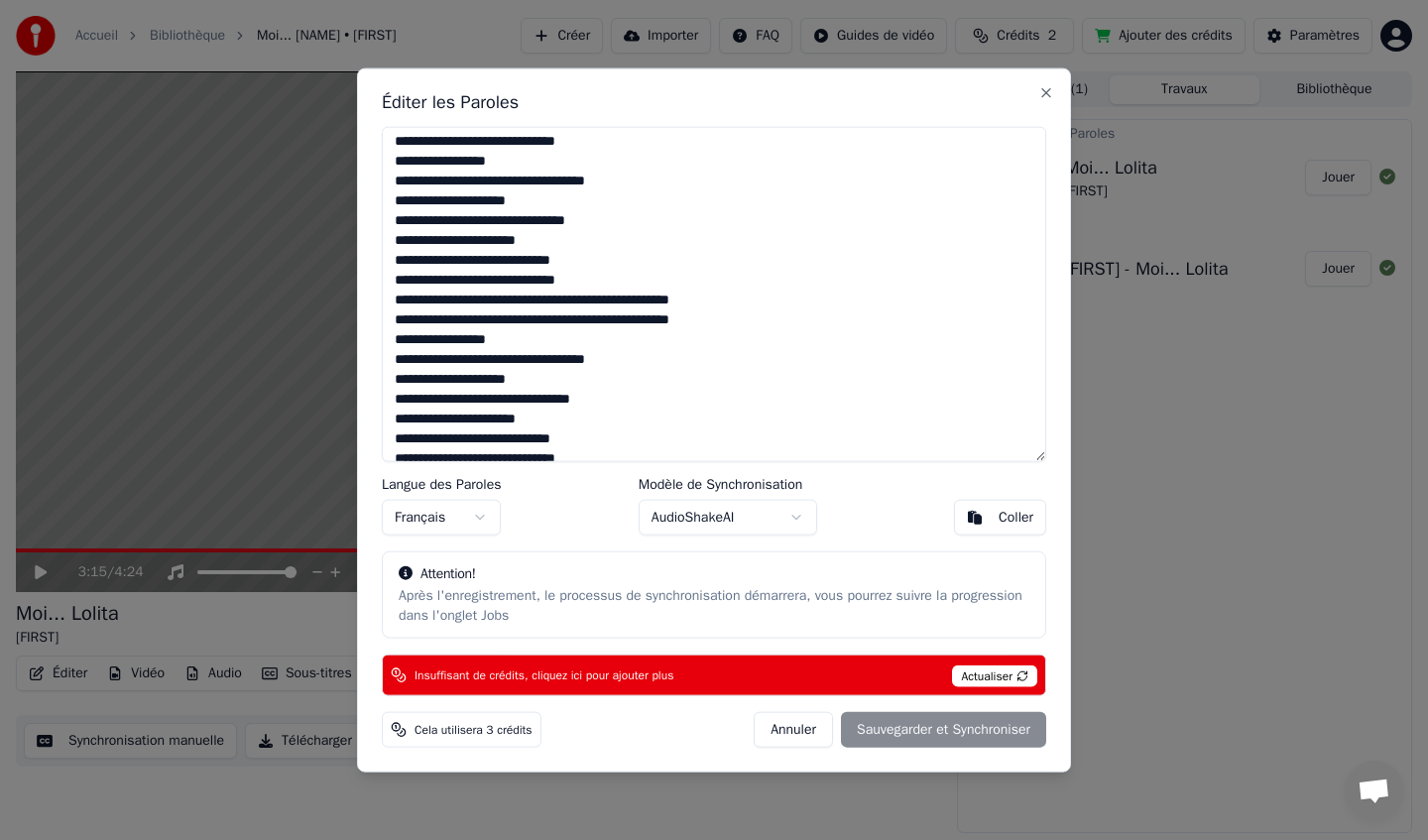click at bounding box center [714, 294] 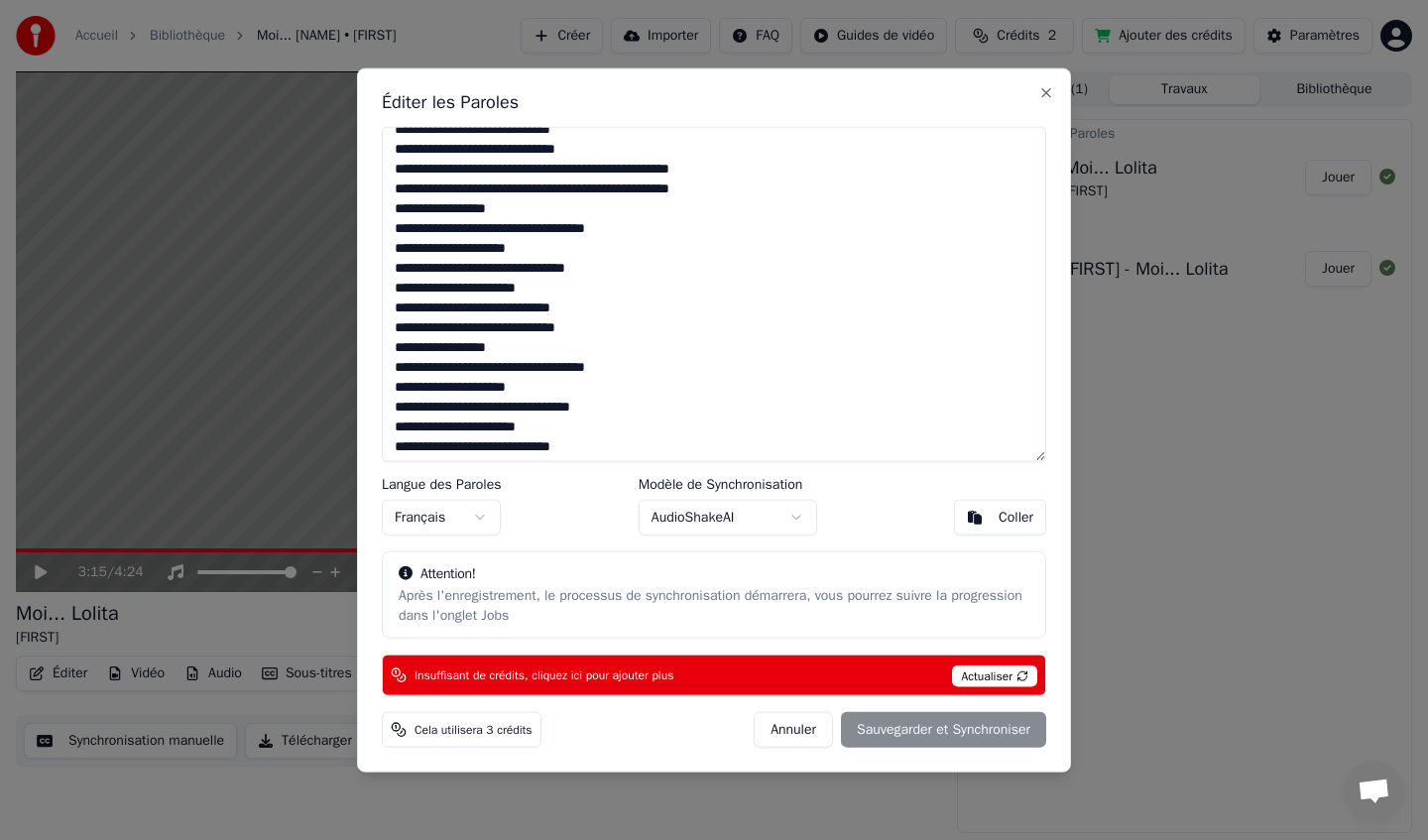 scroll, scrollTop: 754, scrollLeft: 0, axis: vertical 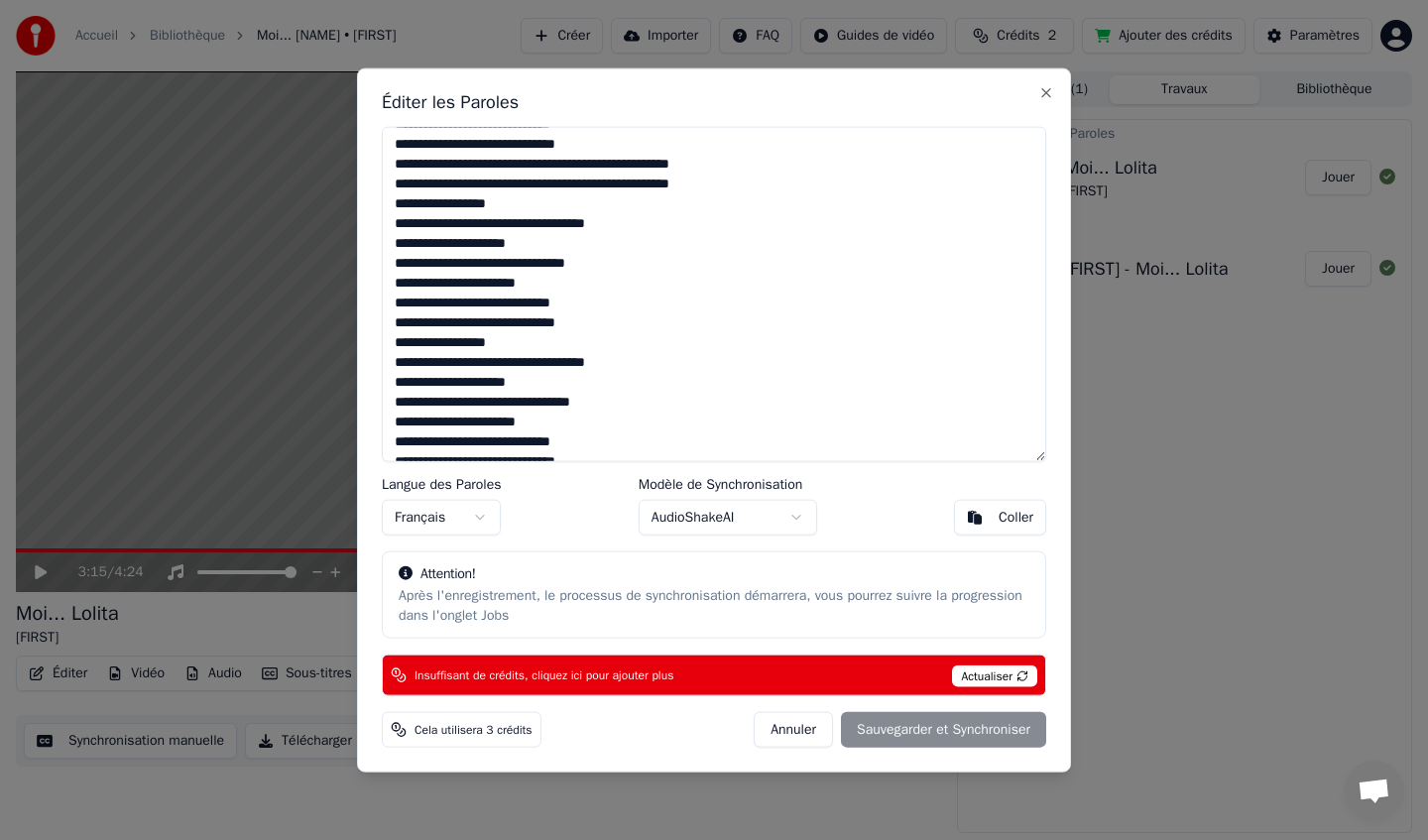 click at bounding box center [714, 294] 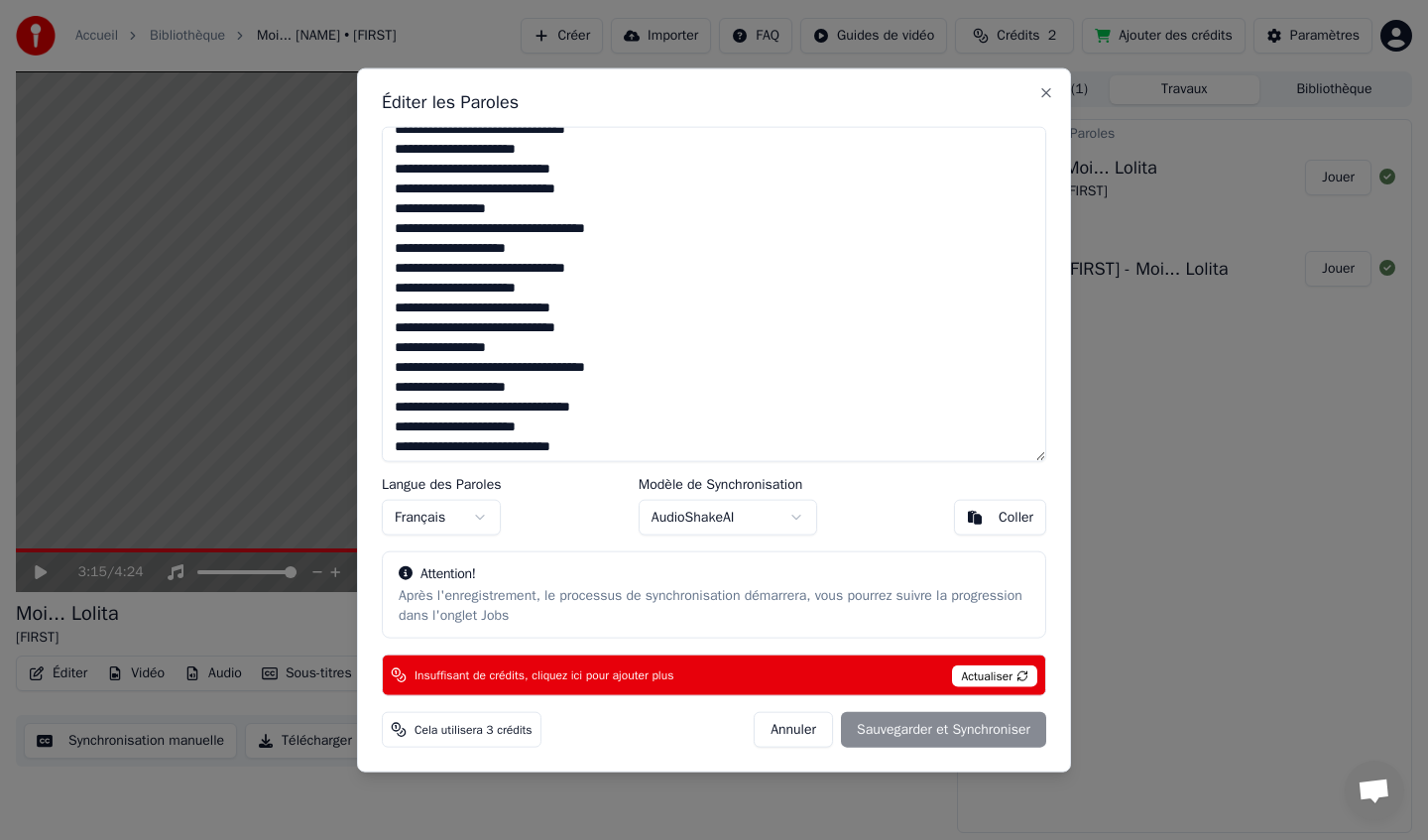 scroll, scrollTop: 892, scrollLeft: 0, axis: vertical 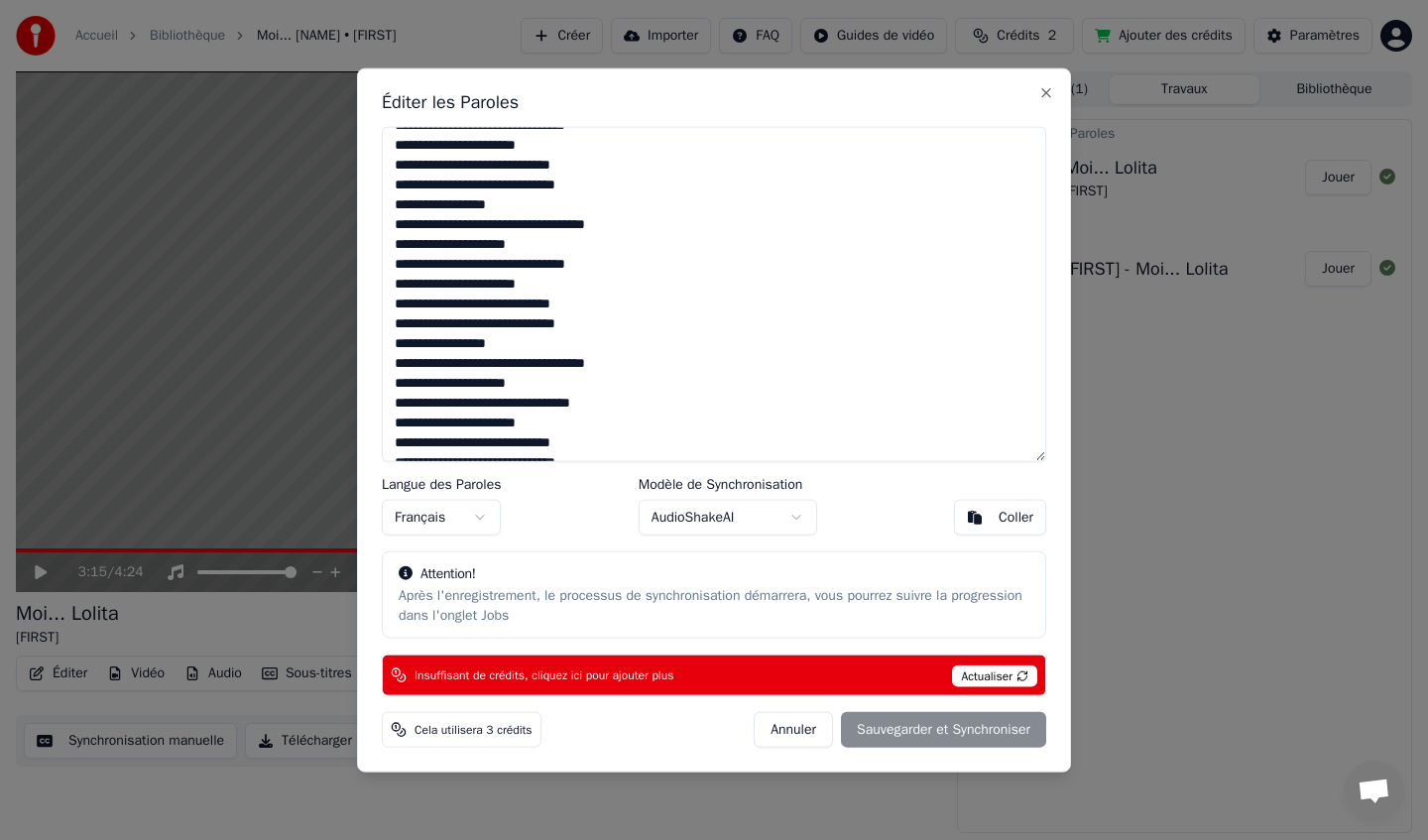 click at bounding box center (714, 294) 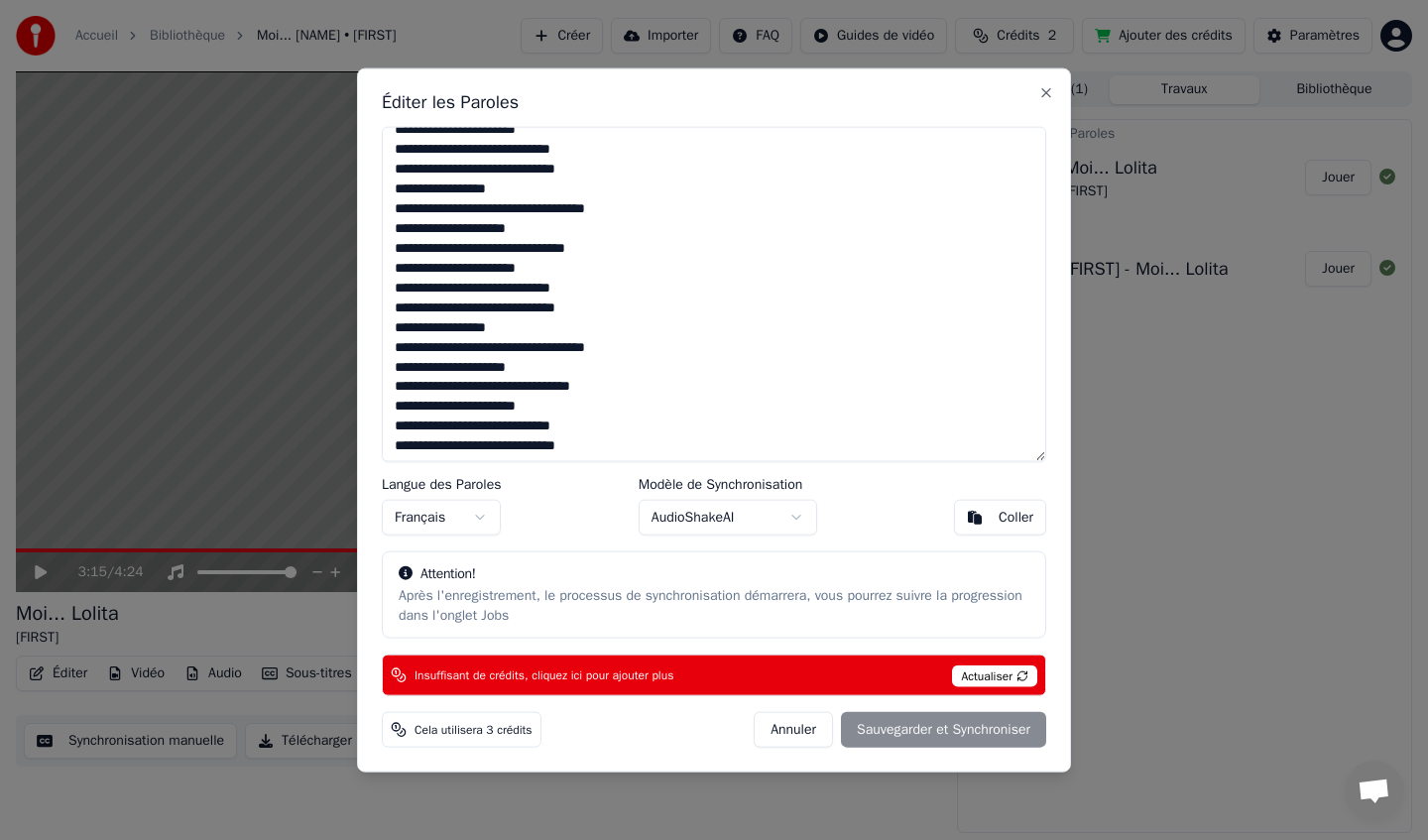 scroll, scrollTop: 1049, scrollLeft: 0, axis: vertical 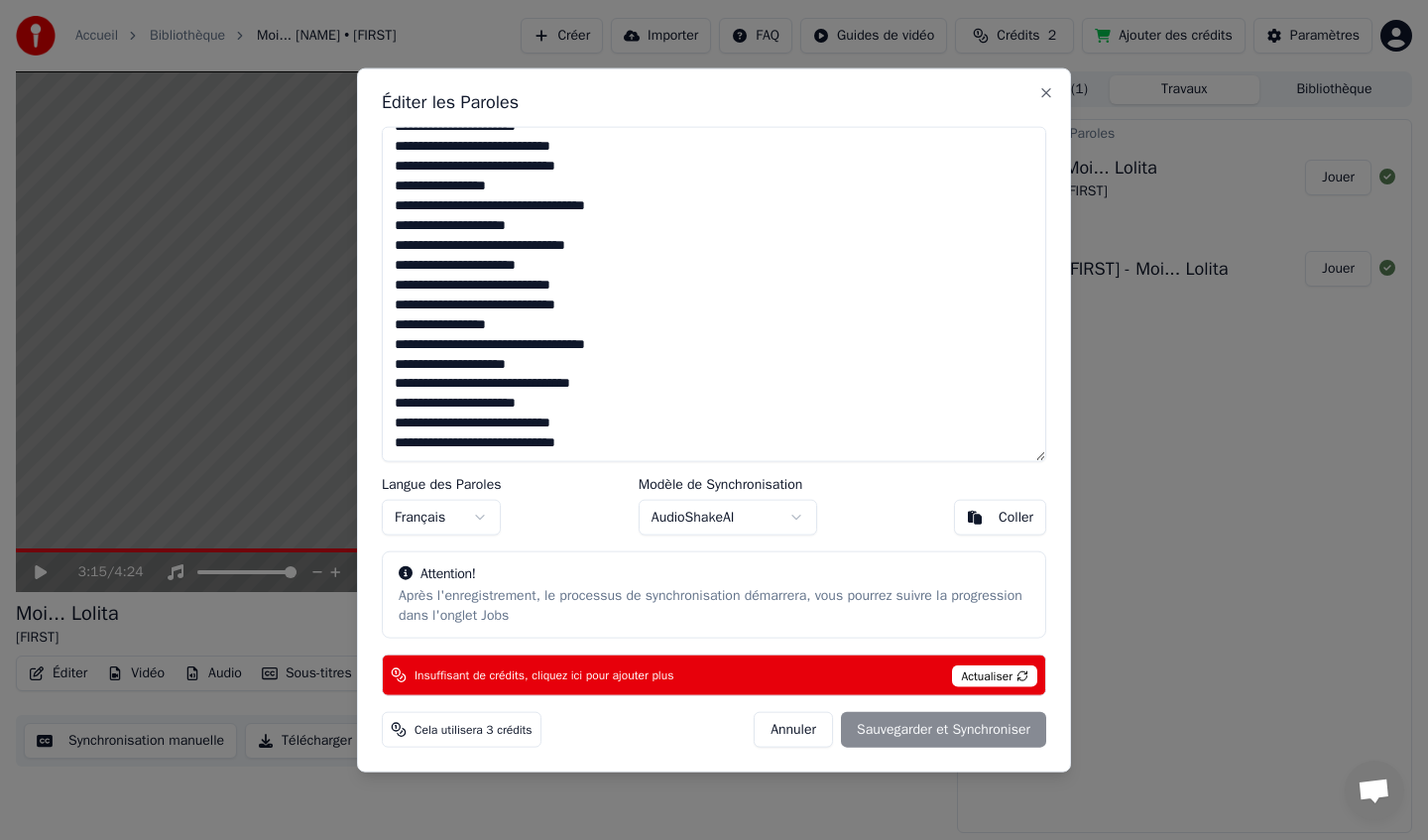 click at bounding box center [714, 294] 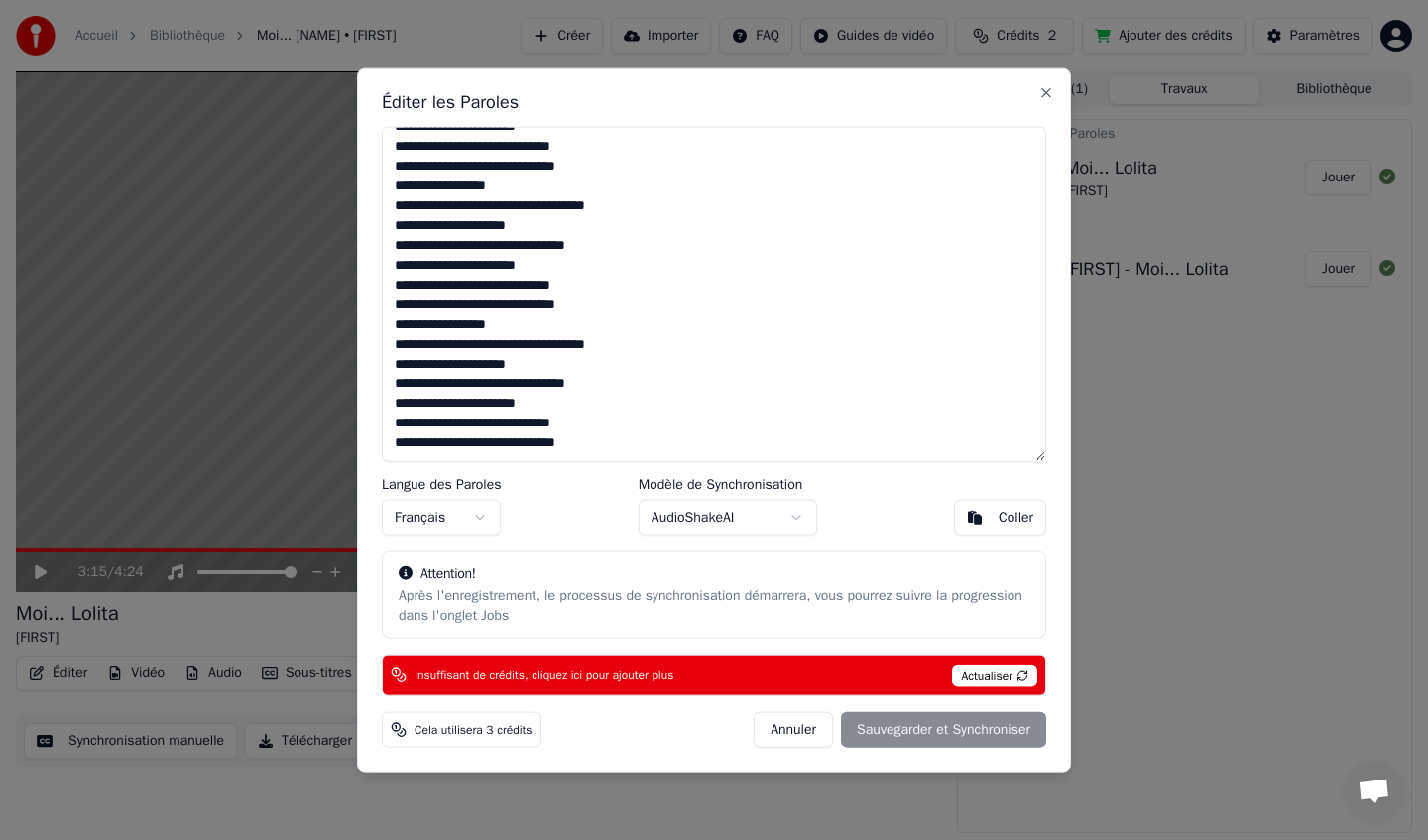 click on "Insuffisant de crédits, cliquez ici pour ajouter plus" at bounding box center (543, 675) 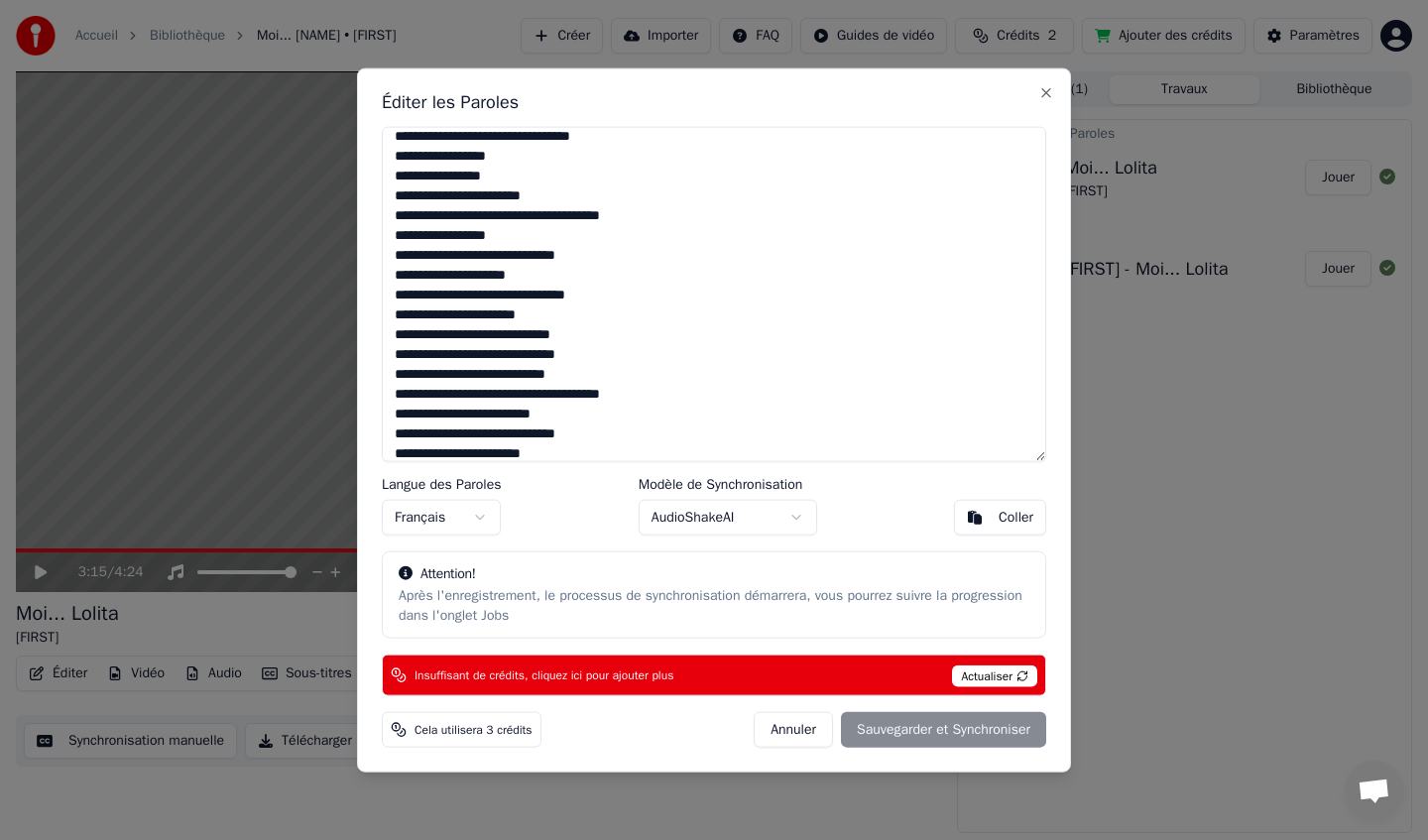 scroll, scrollTop: 0, scrollLeft: 0, axis: both 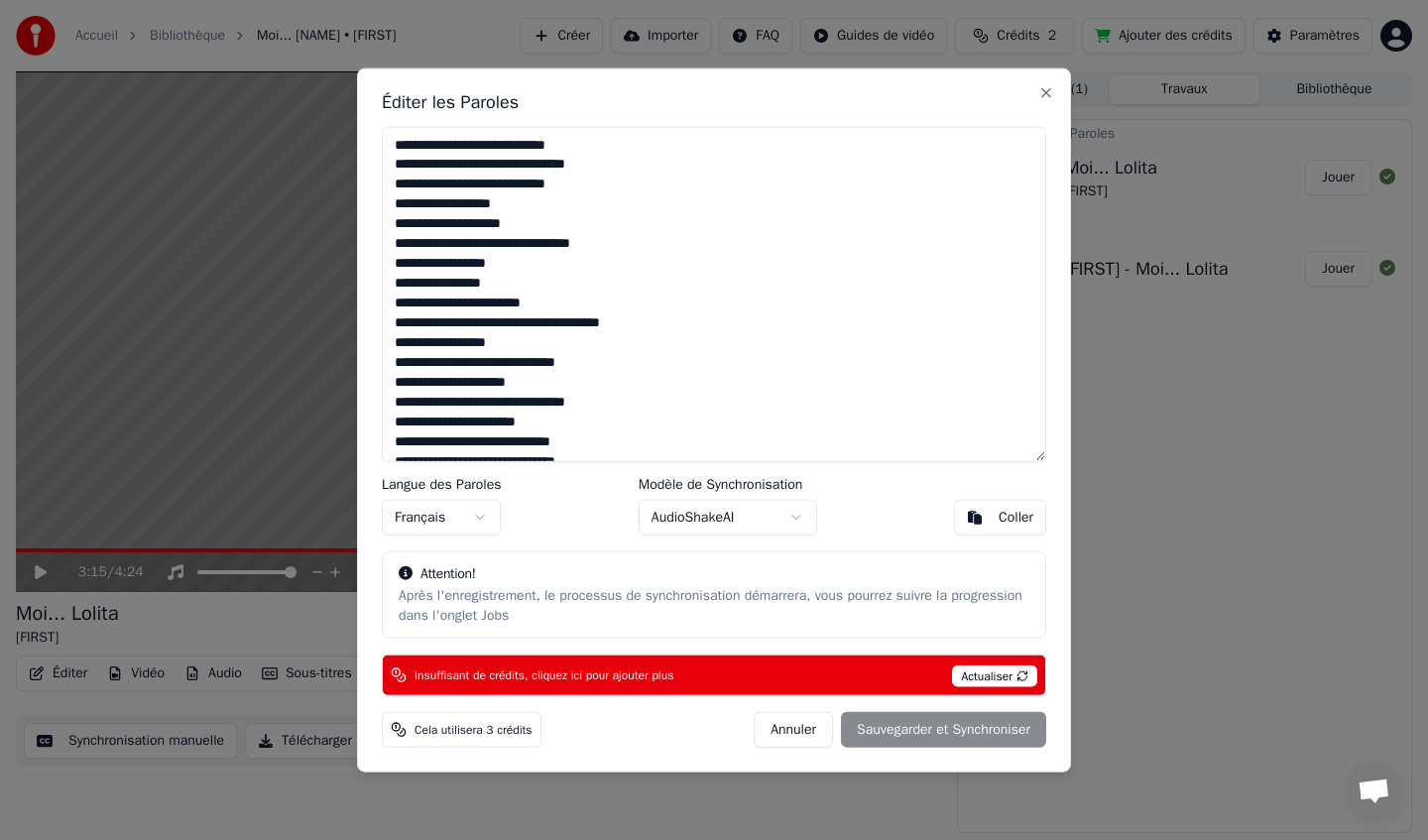 drag, startPoint x: 595, startPoint y: 445, endPoint x: 369, endPoint y: 127, distance: 390.12818 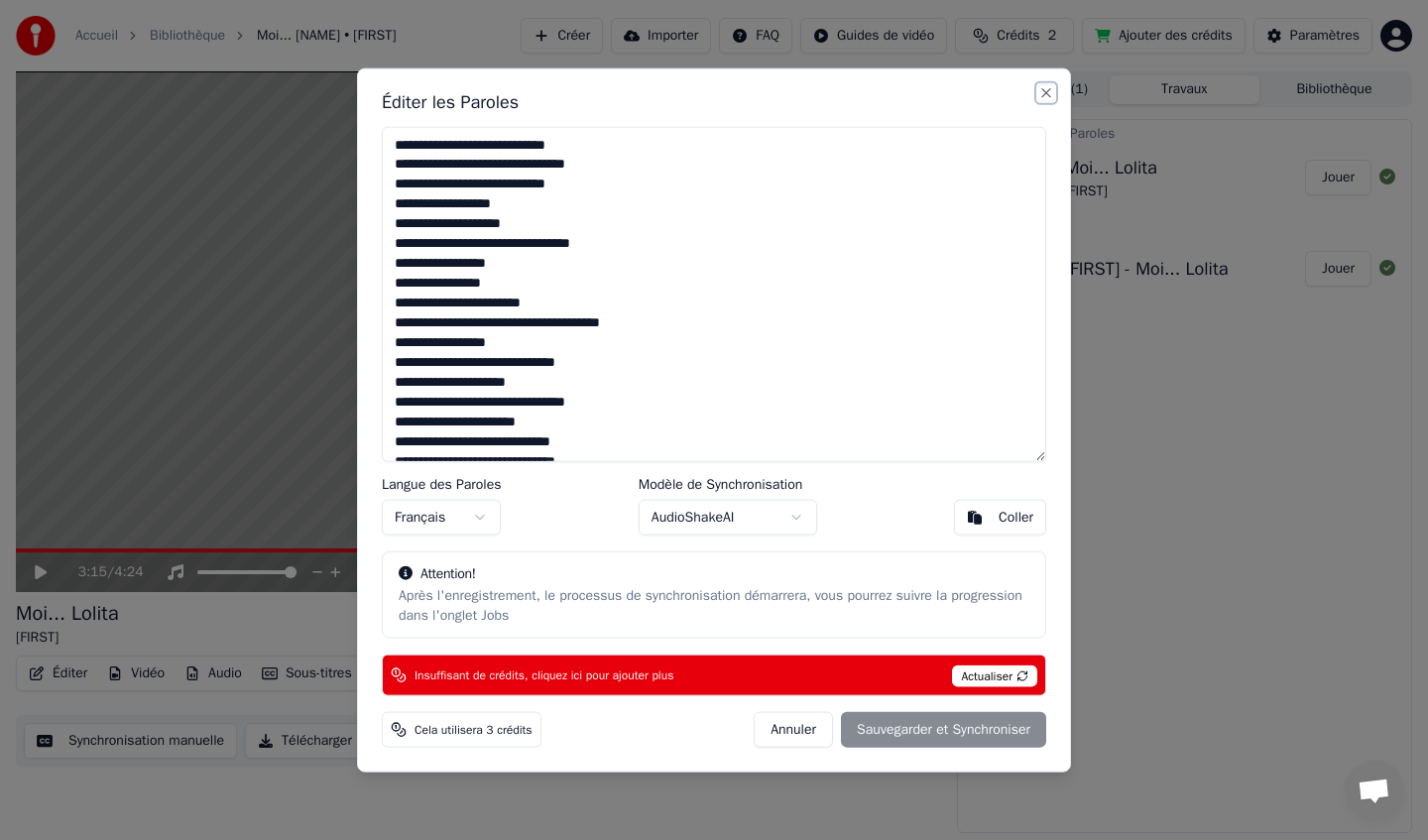 click on "Close" at bounding box center [1046, 92] 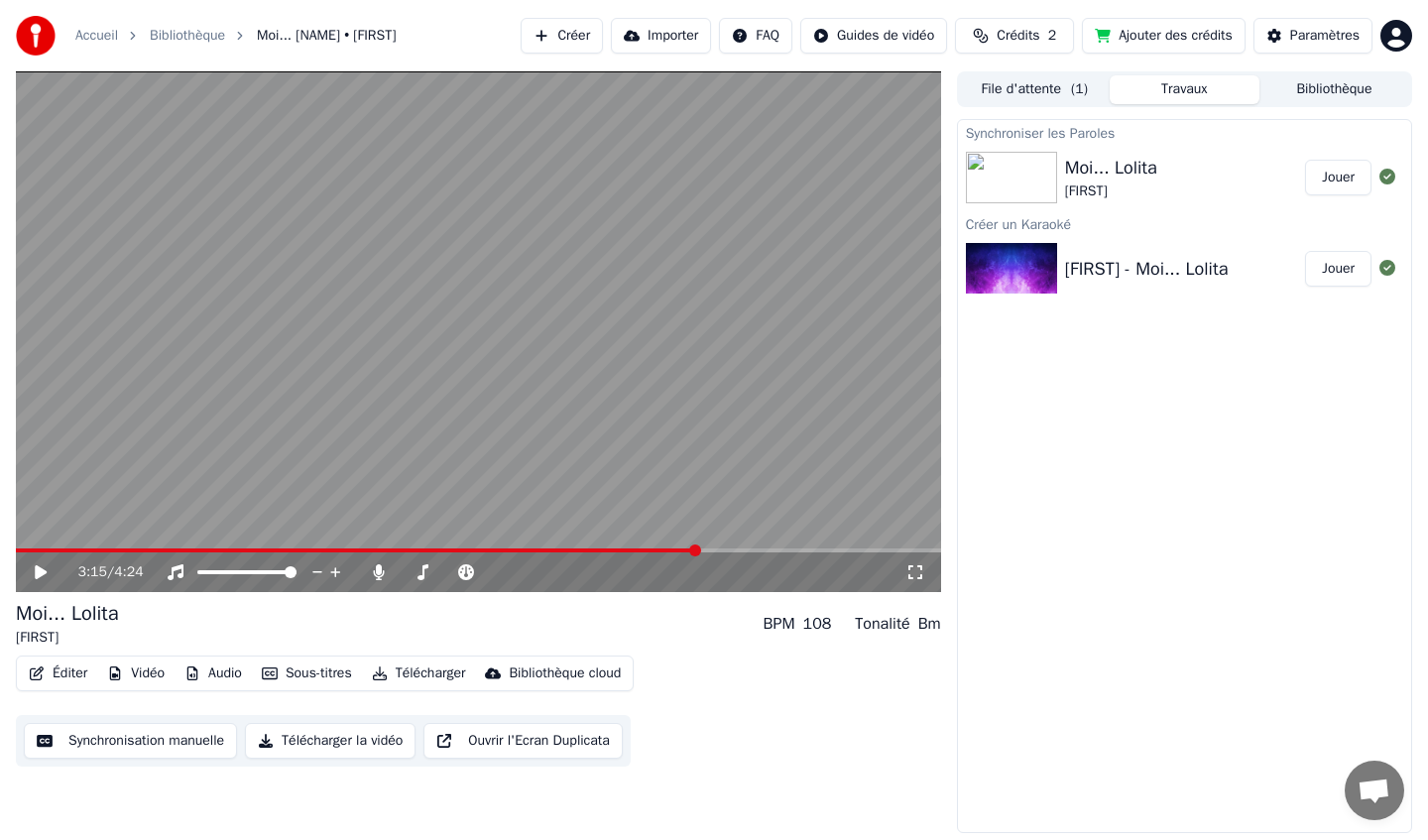 click 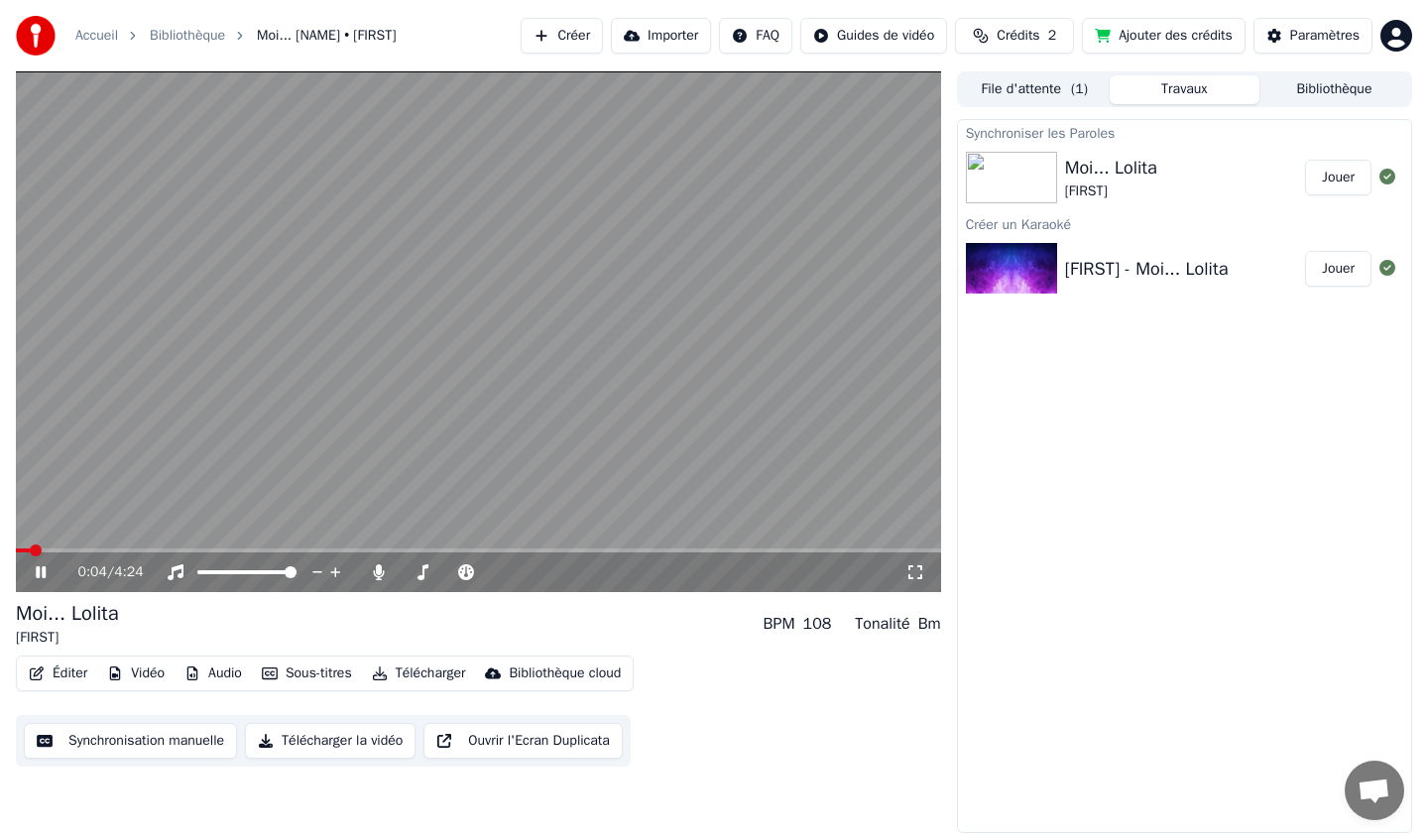click at bounding box center (23, 550) 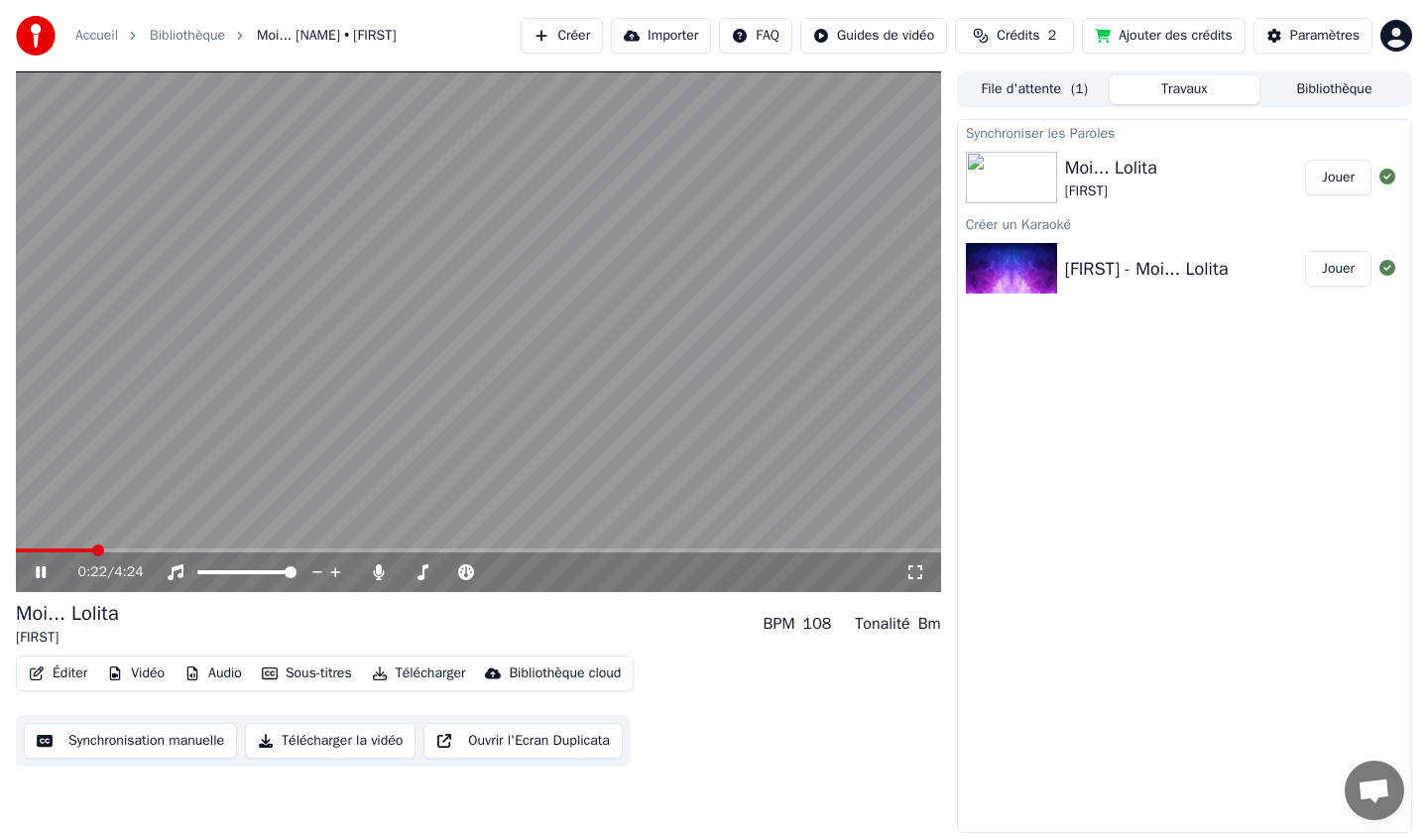 click 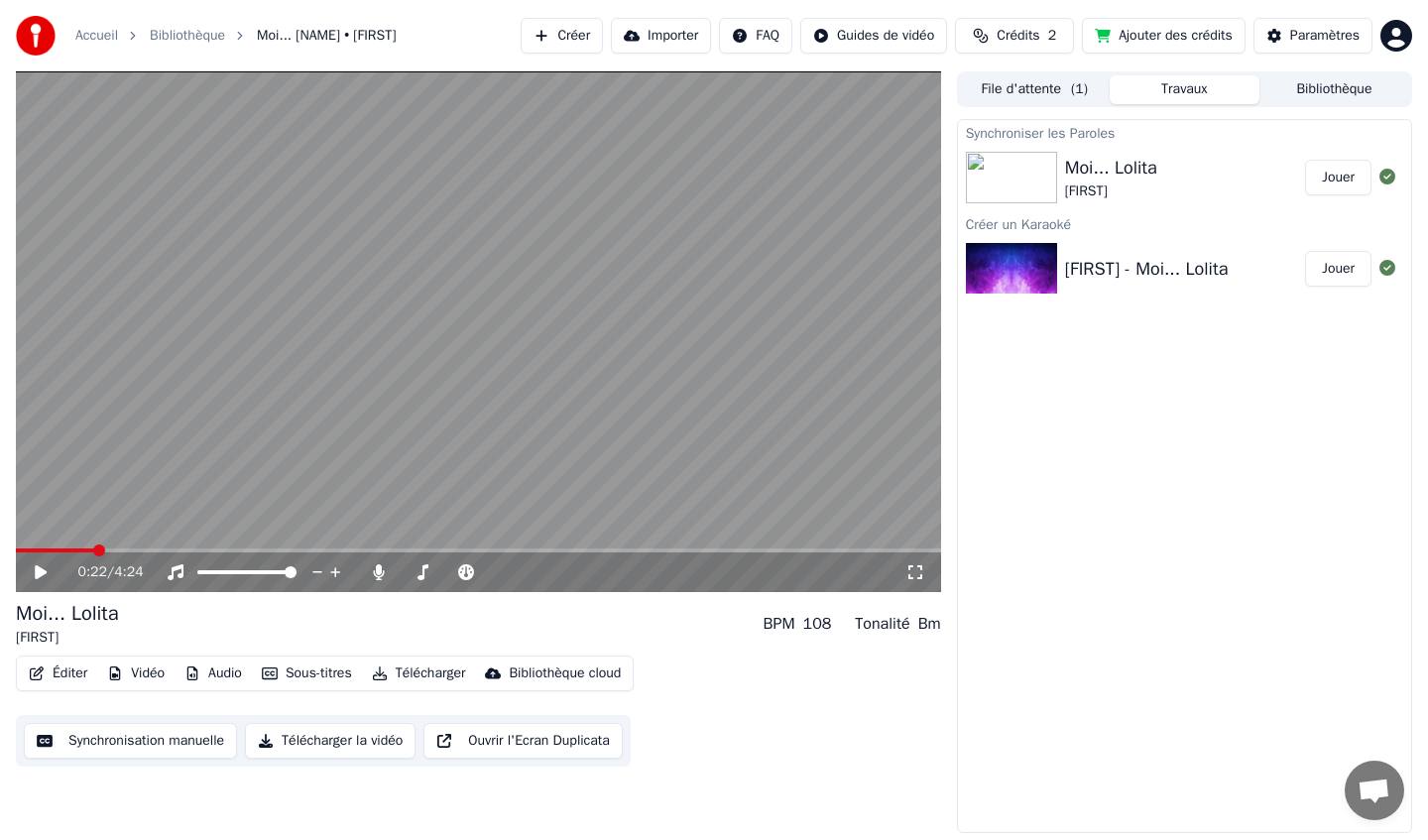 click 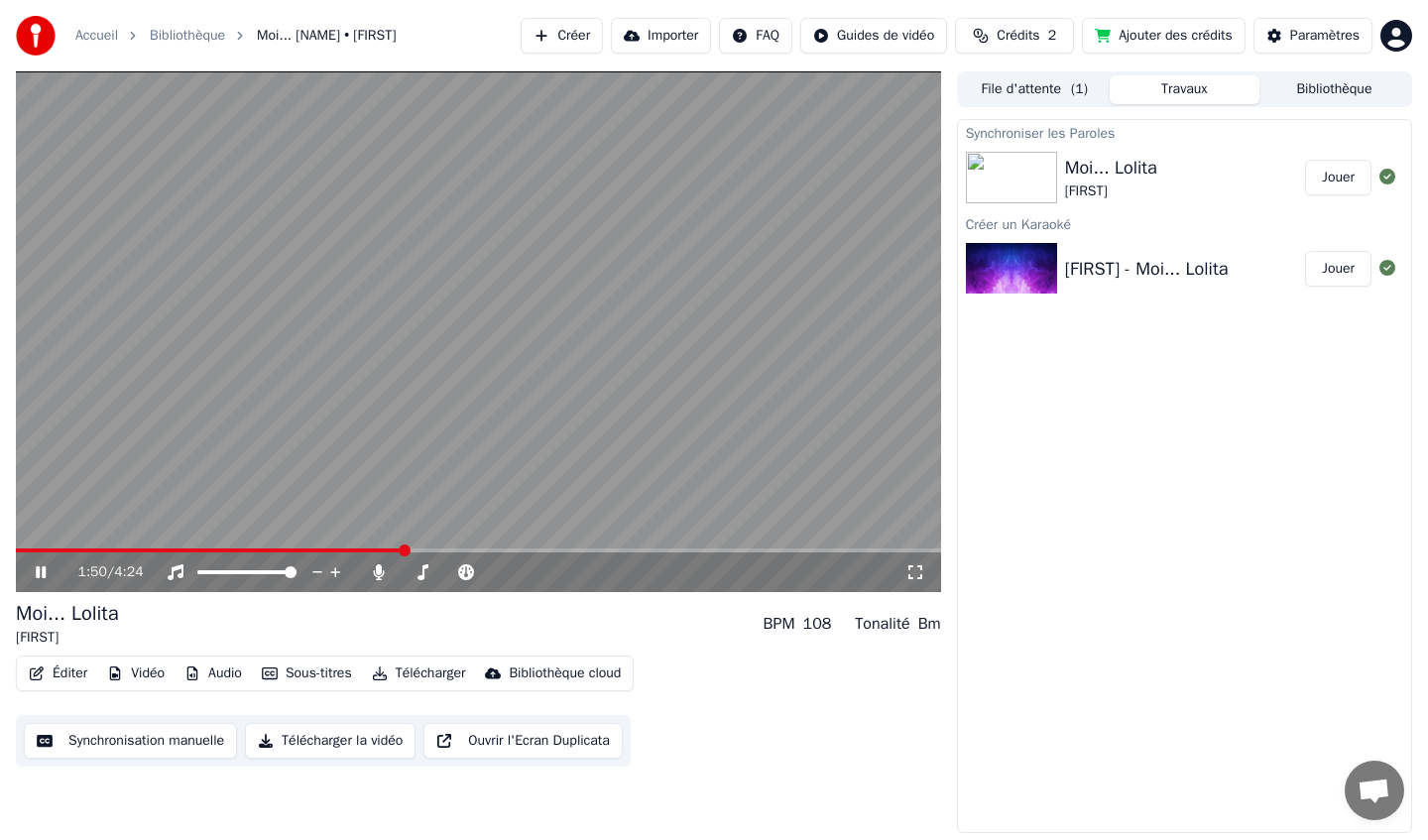 click 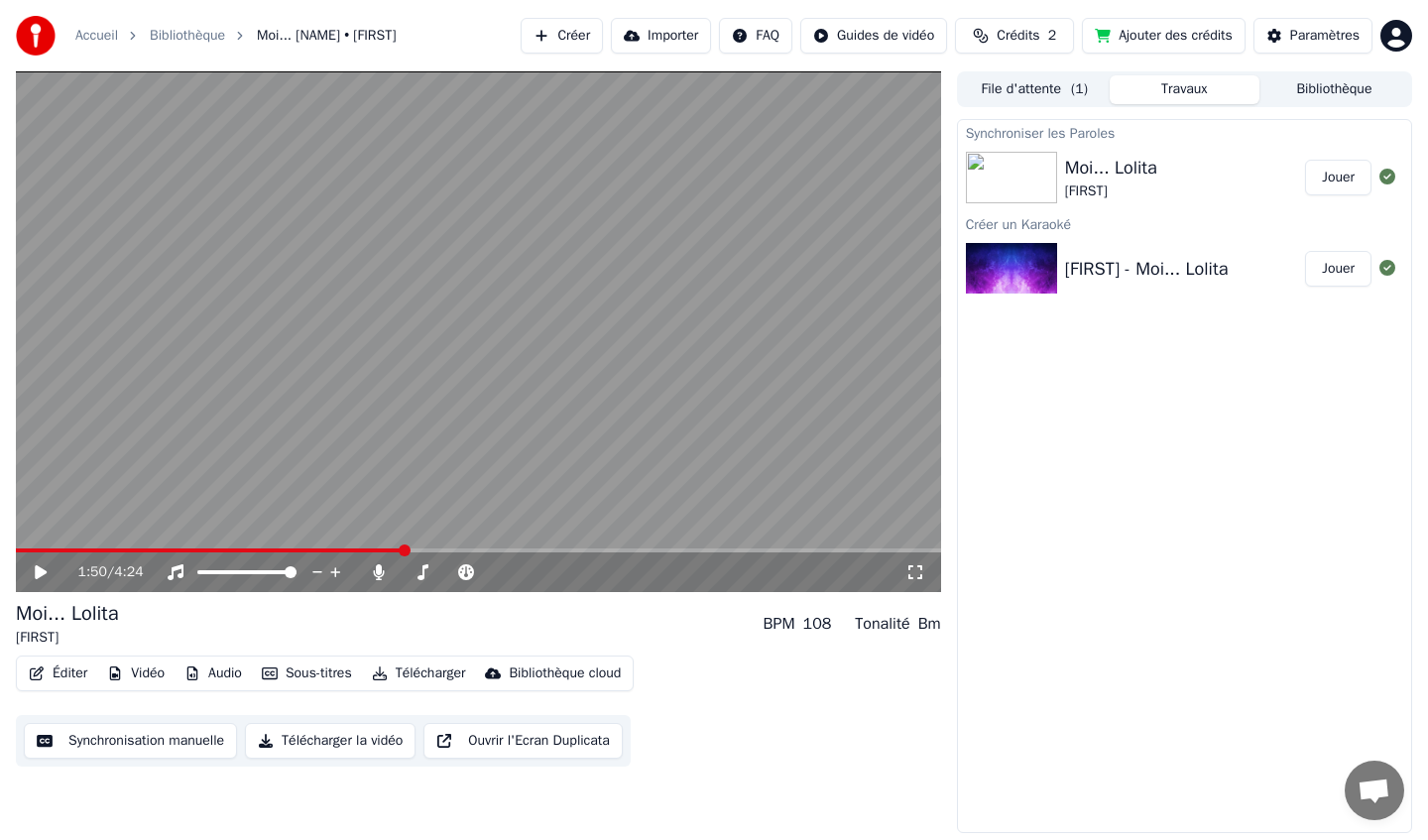 click 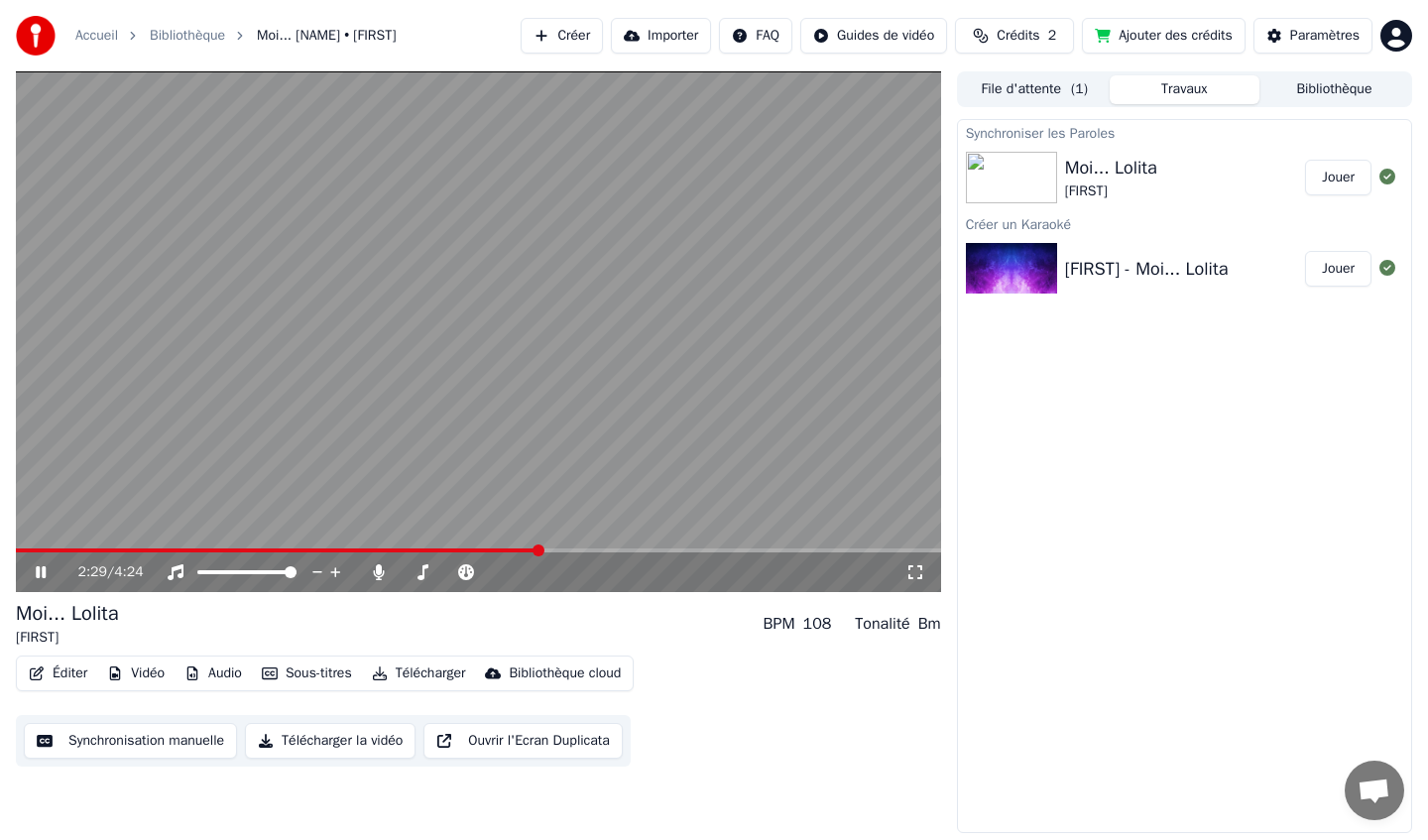 click at bounding box center [478, 550] 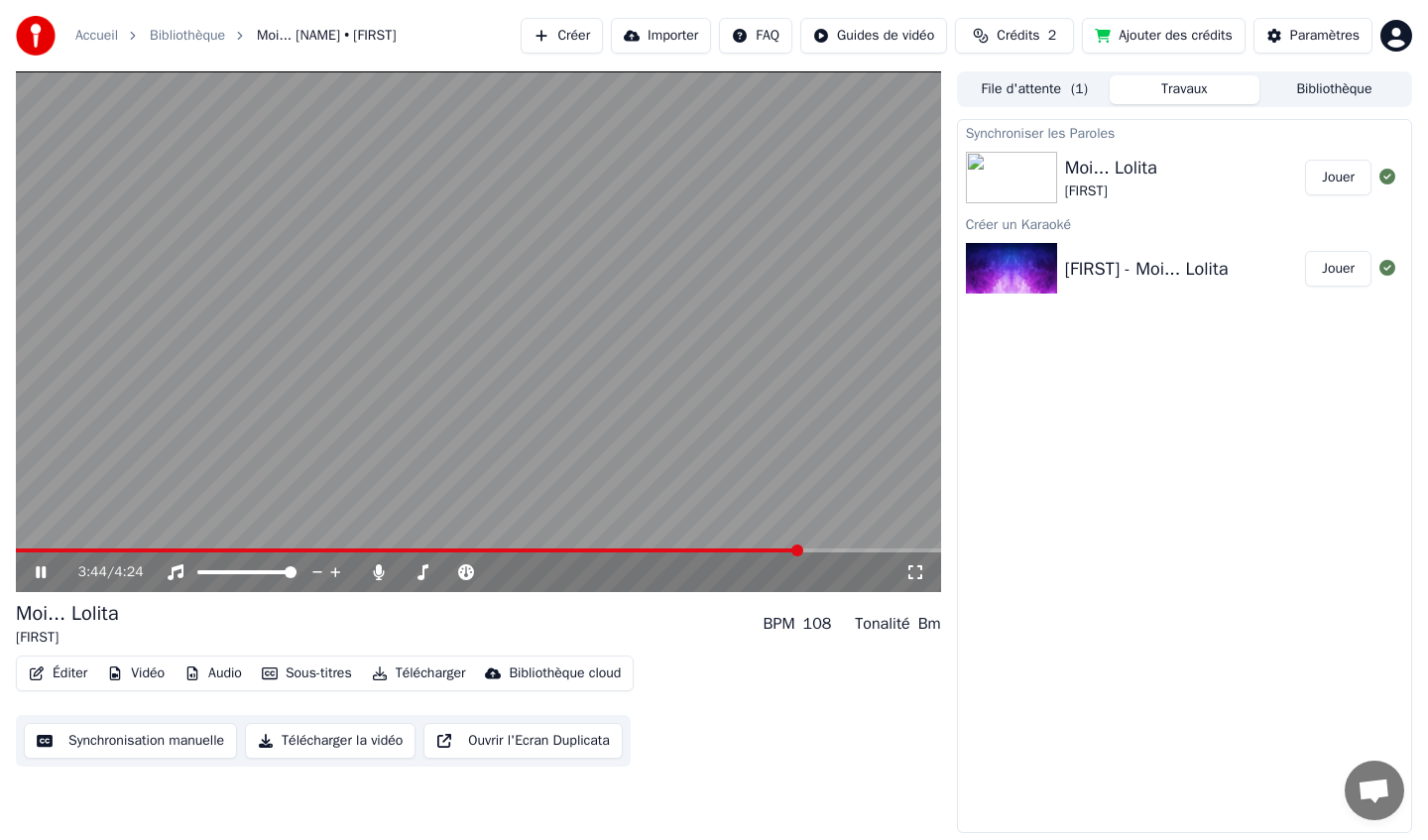 click 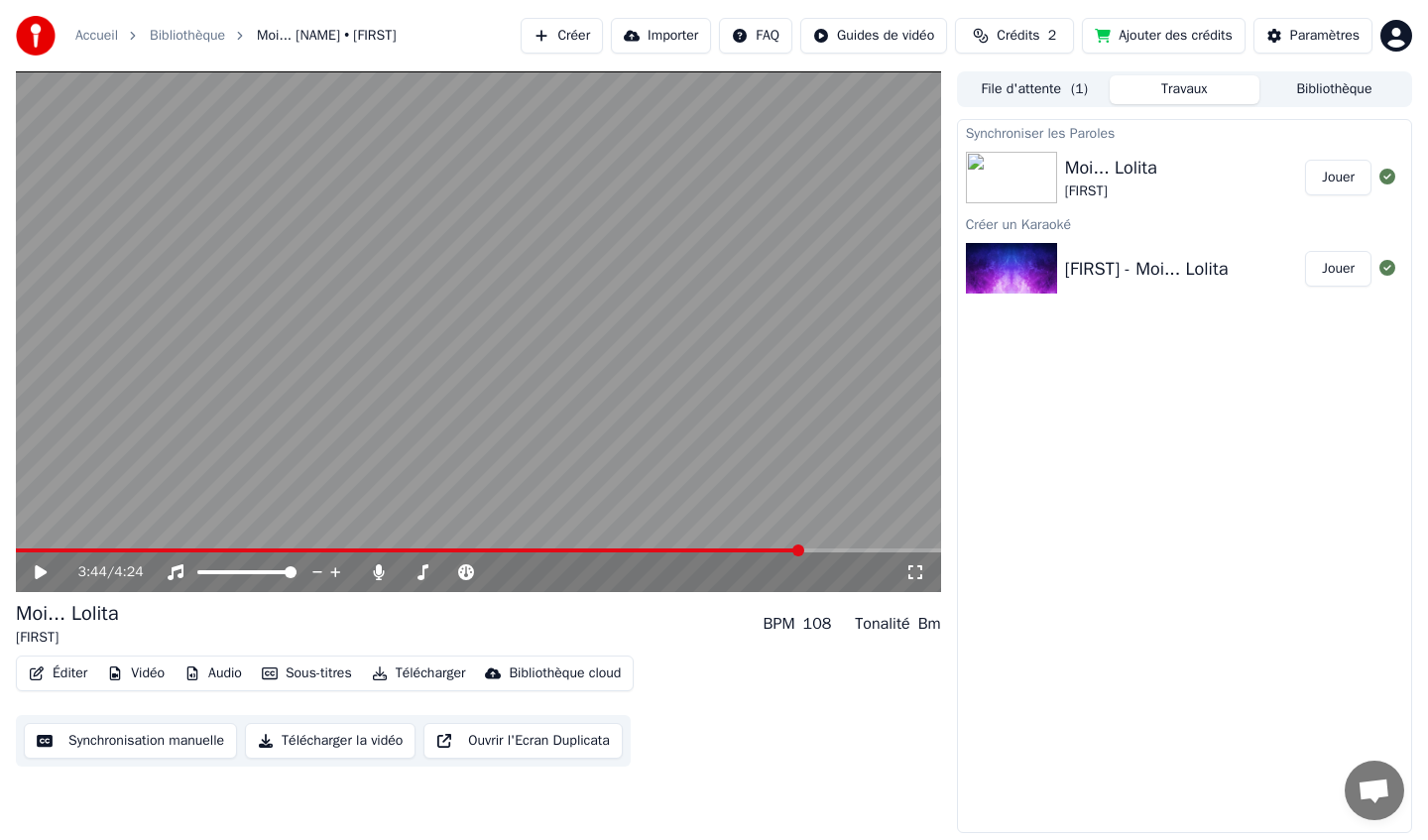 click on "Synchronisation manuelle" at bounding box center [130, 741] 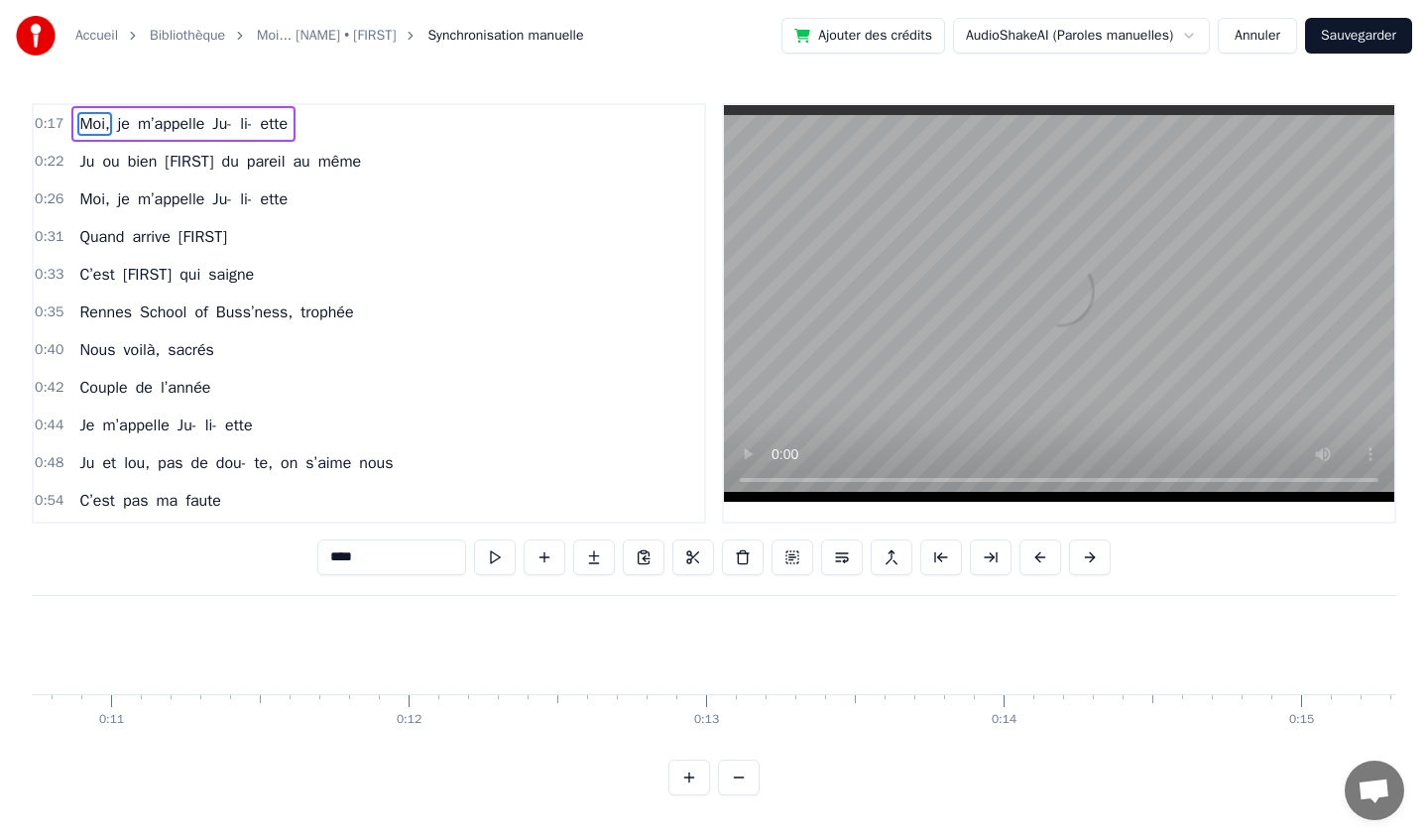 scroll, scrollTop: 0, scrollLeft: 5214, axis: horizontal 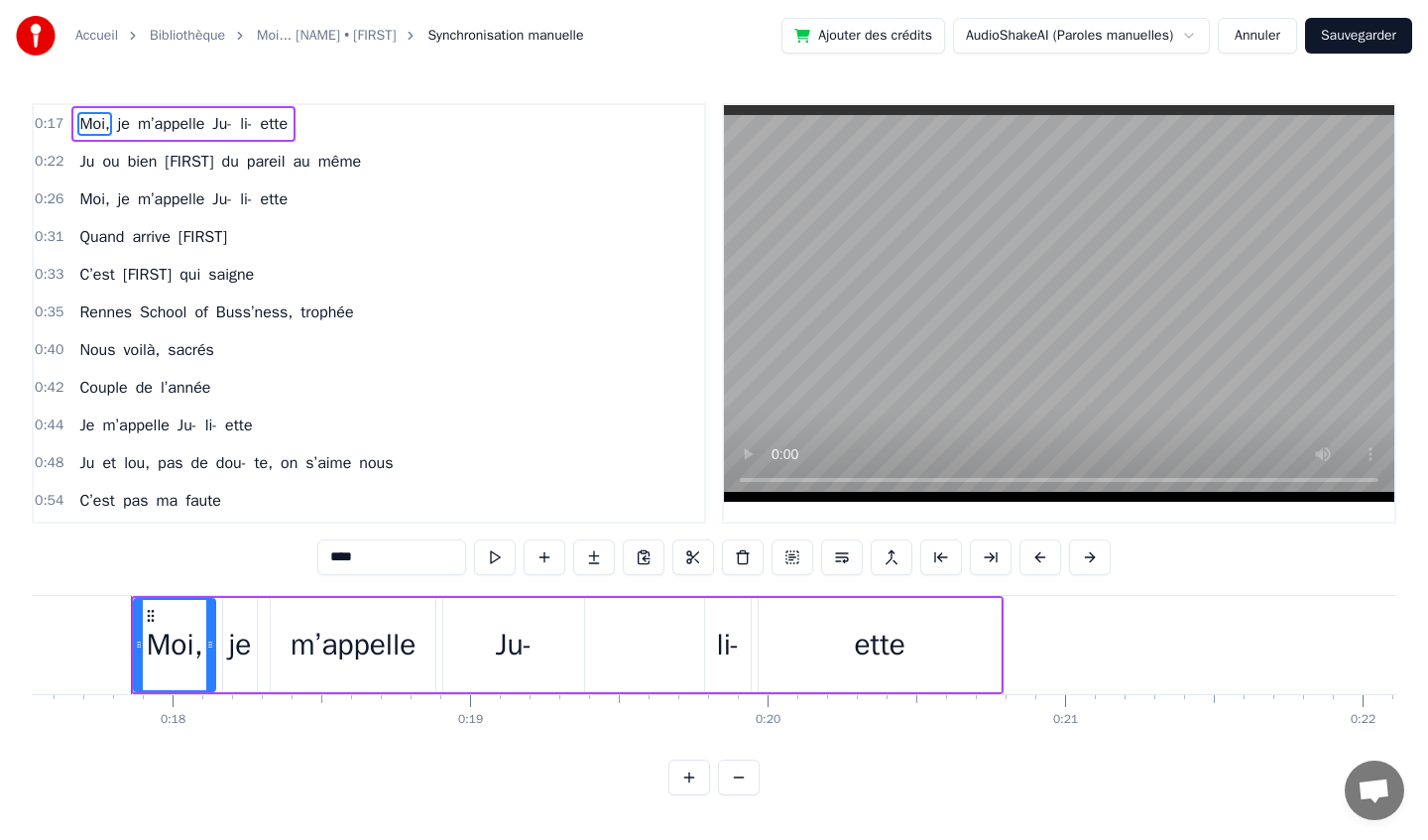 click 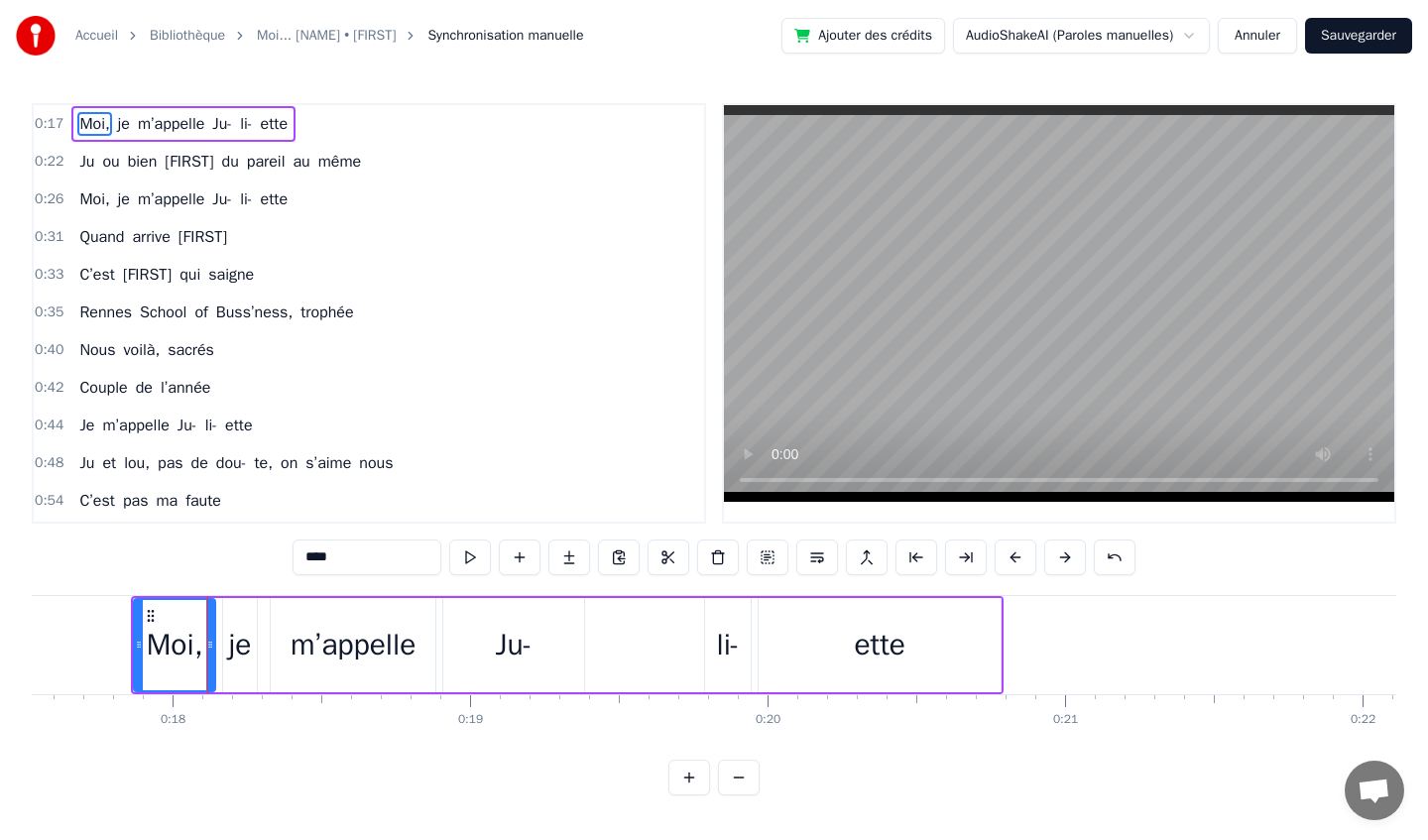 click on "Sauvegarder" at bounding box center (1359, 36) 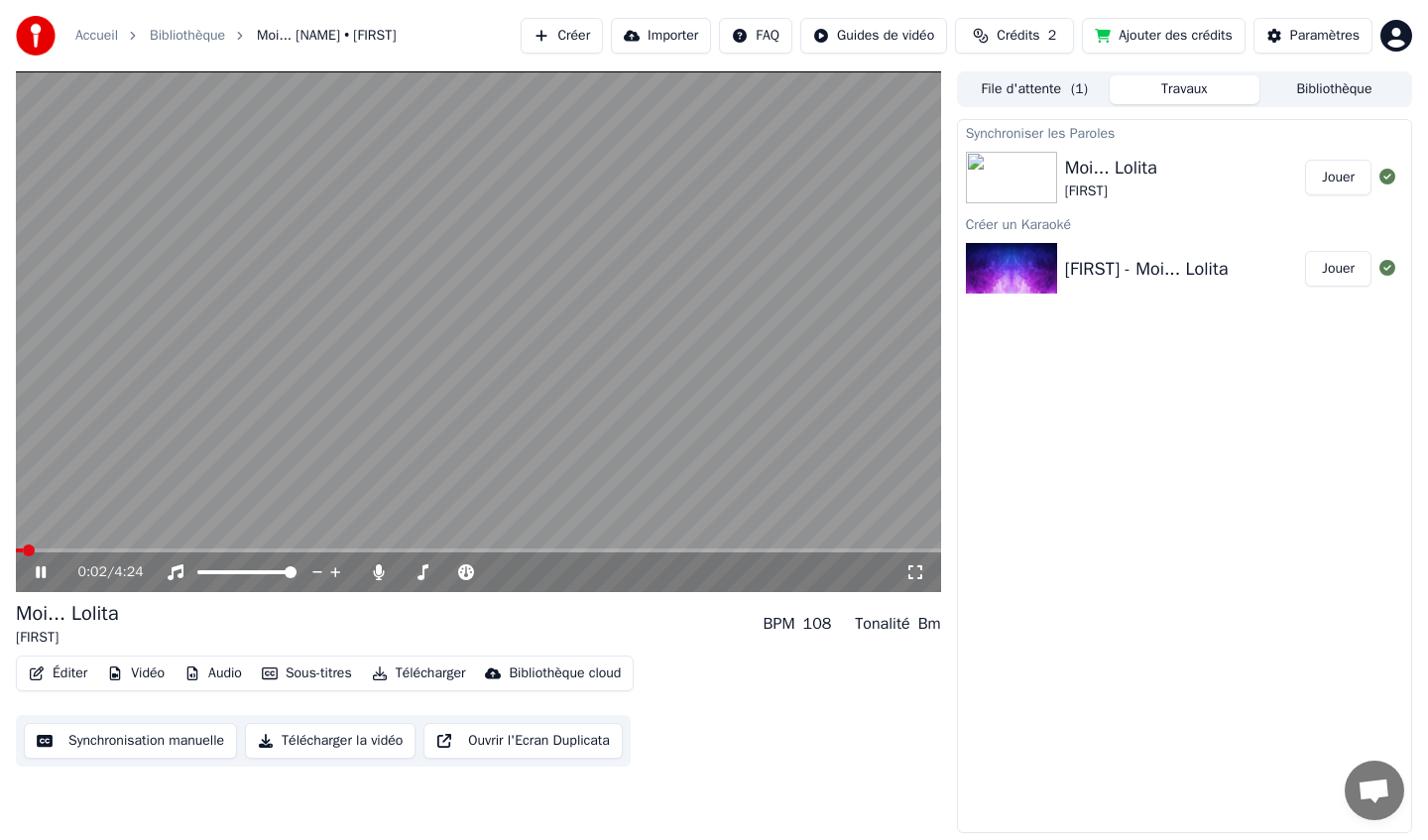 click 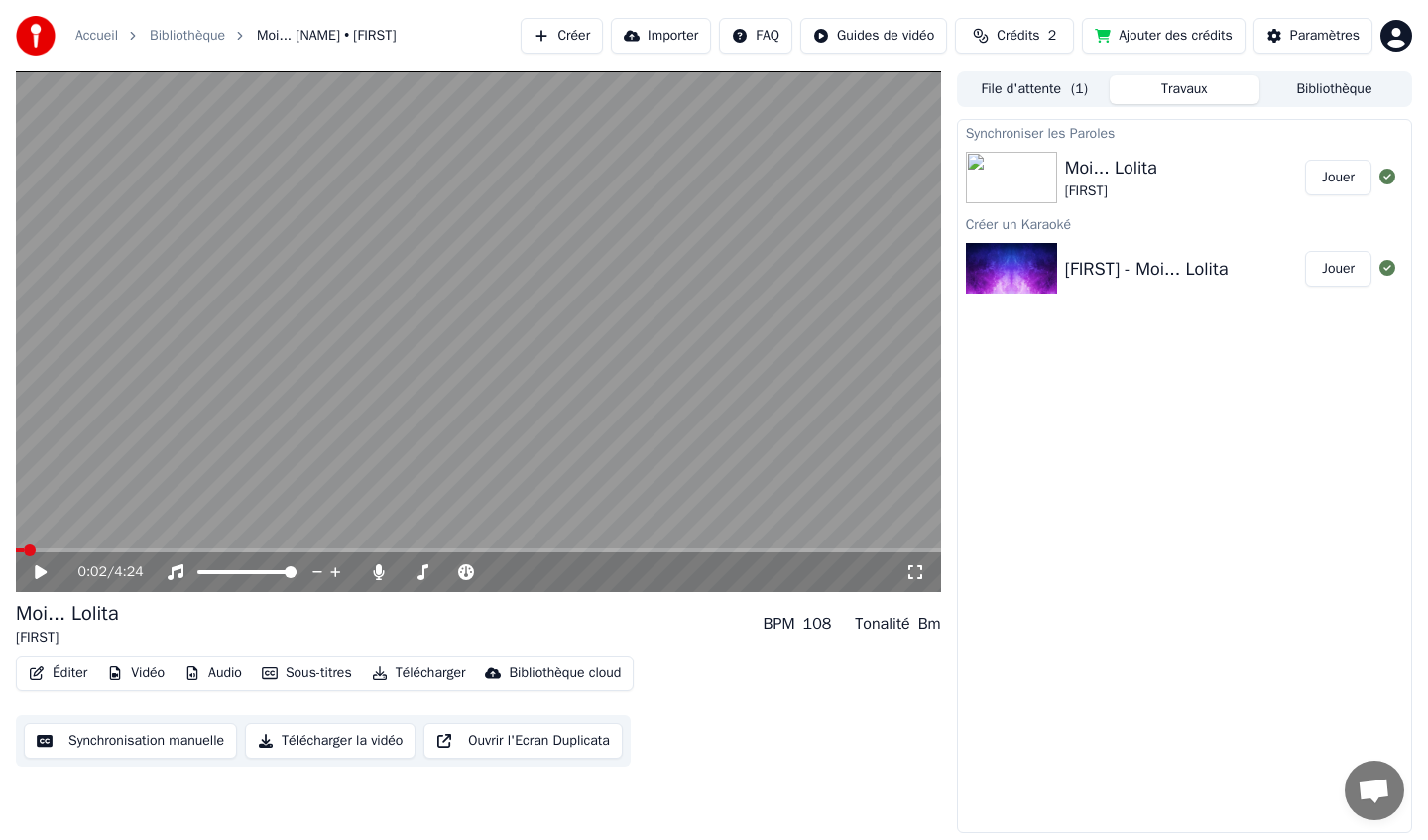 click on "Télécharger la vidéo" at bounding box center (330, 741) 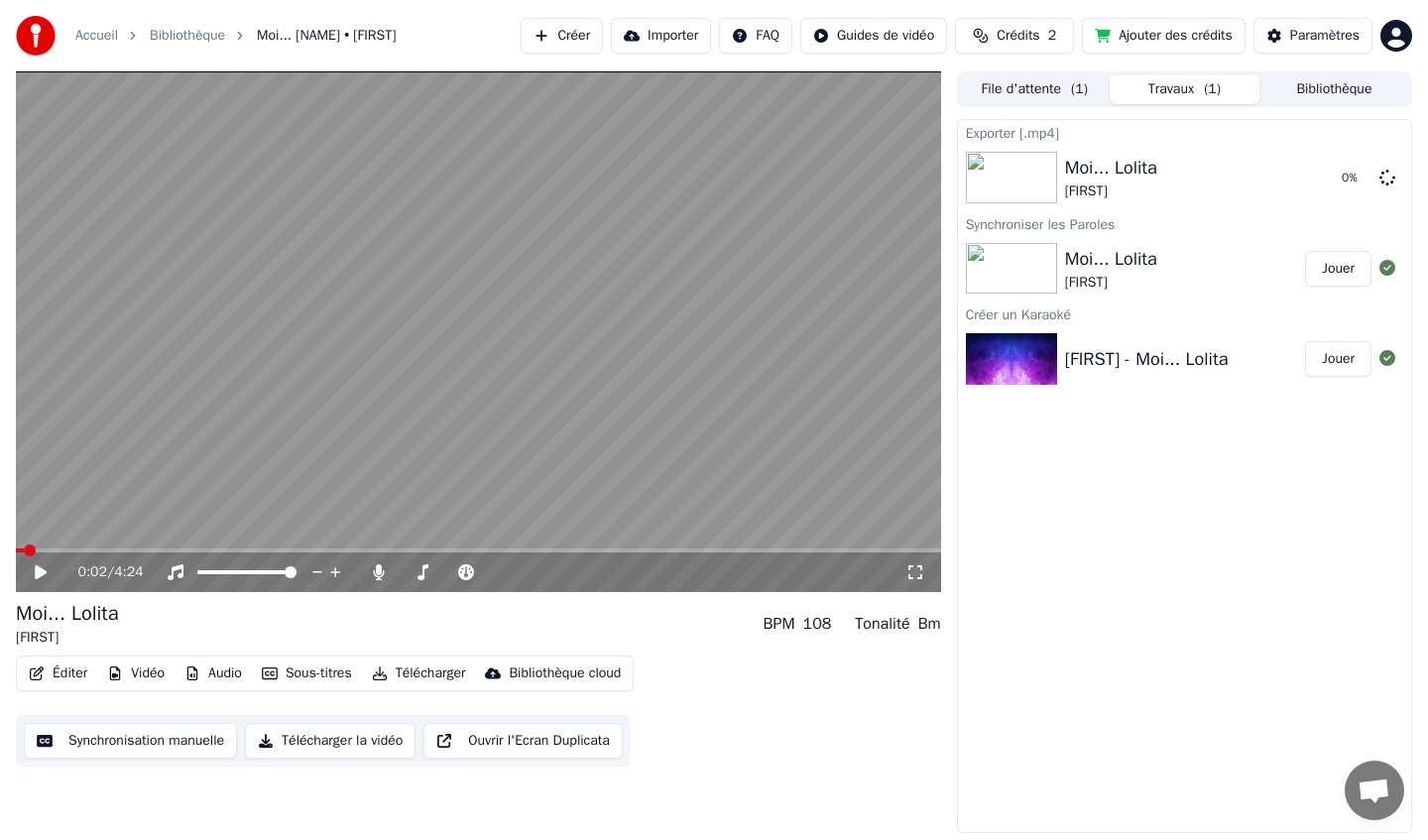 click on "Exporter [.mp4] Moi... Lolita [FIRST] 0 % Synchroniser les Paroles Moi... Lolita [FIRST] Jouer Créer un Karaoké [FIRST] - Moi... Lolita Jouer" at bounding box center (1184, 476) 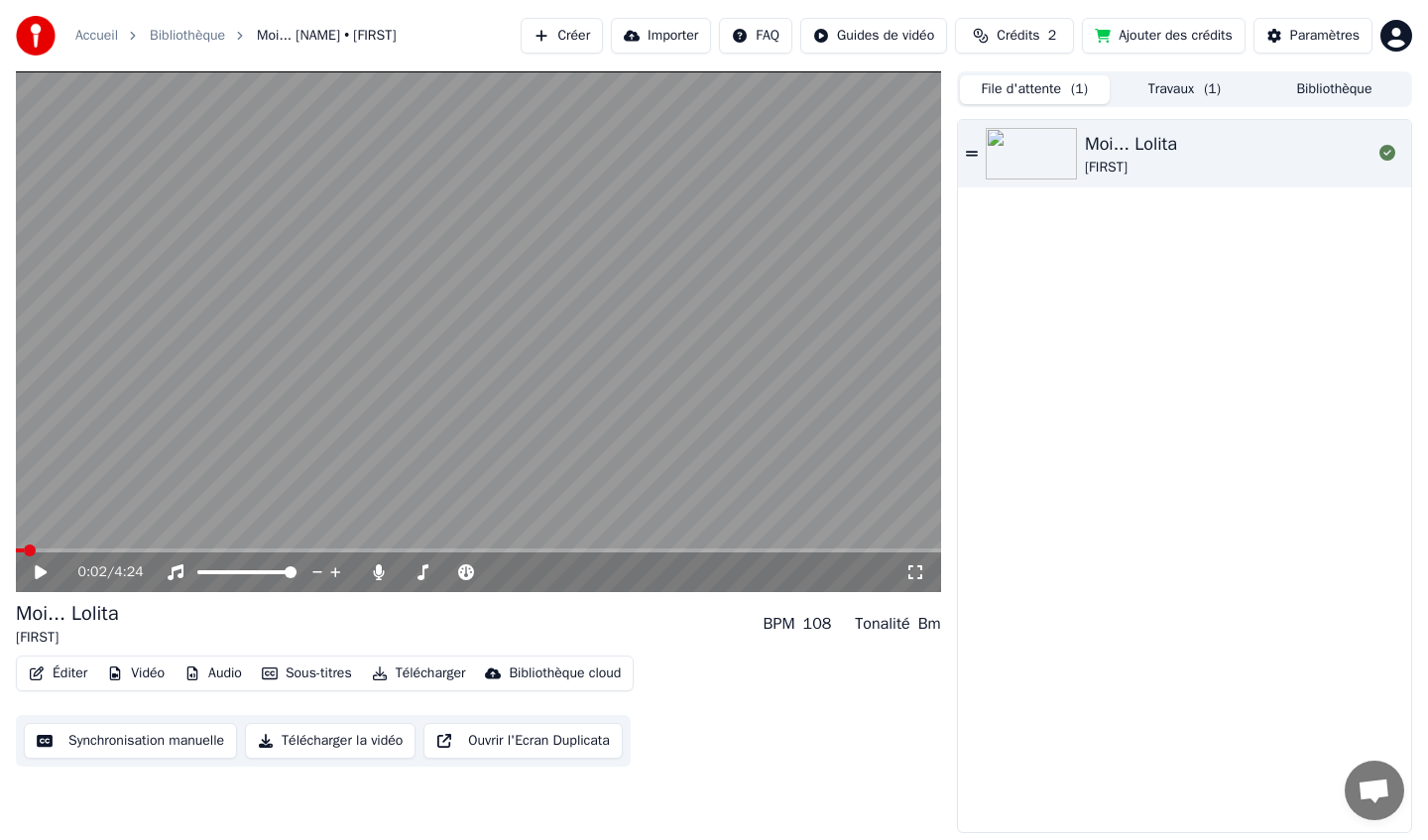 click on "( 1 )" at bounding box center [1079, 89] 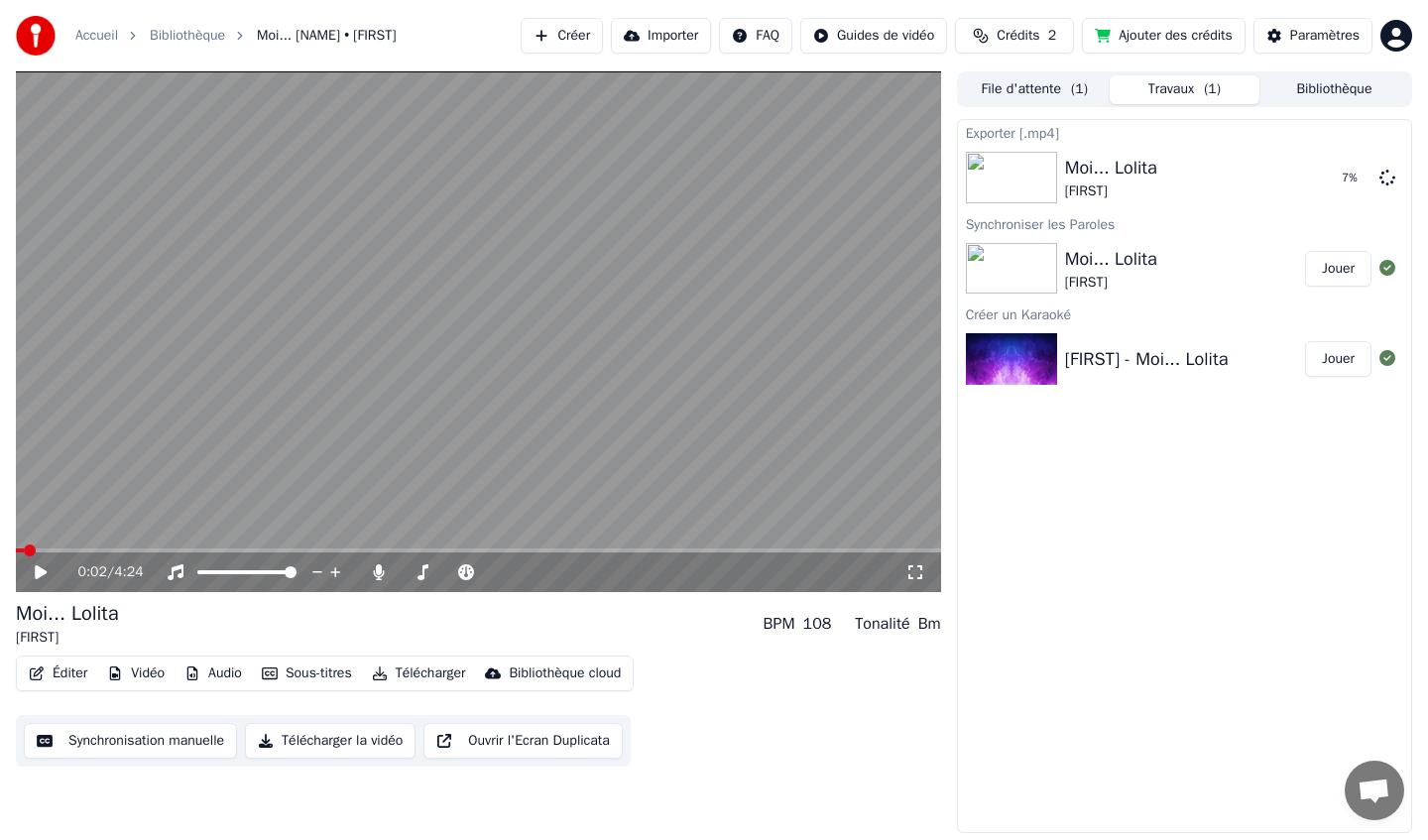 click on "Travaux ( 1 )" at bounding box center [1184, 89] 